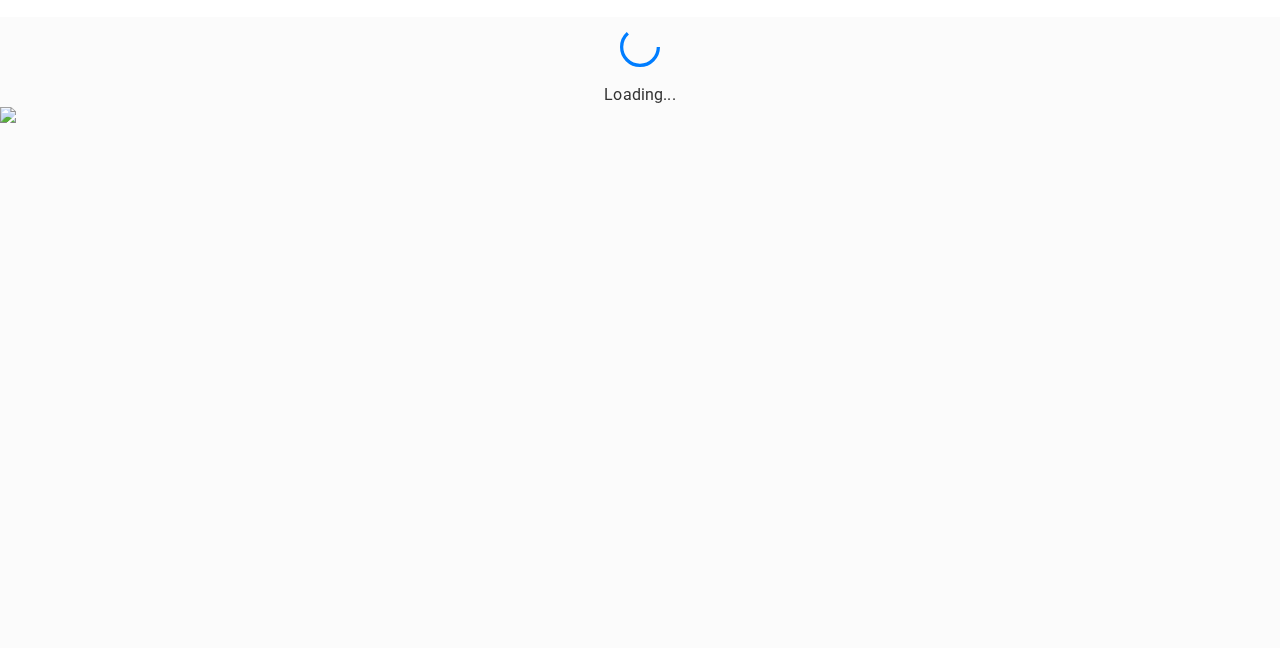 scroll, scrollTop: 0, scrollLeft: 0, axis: both 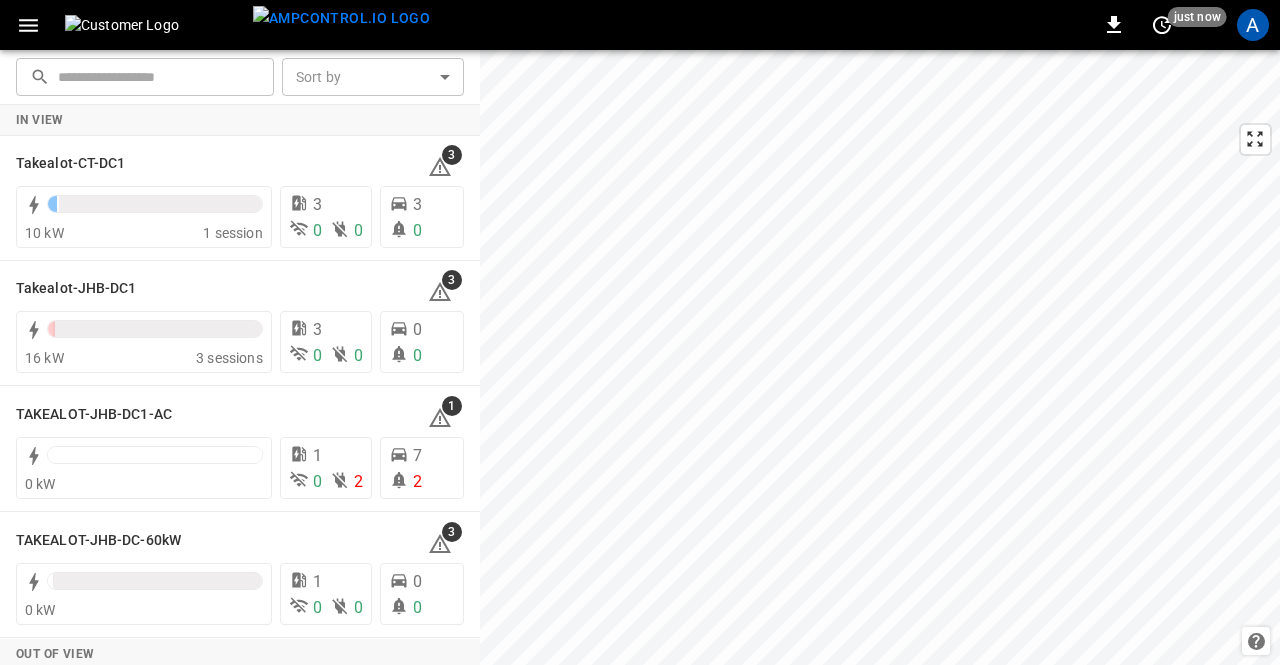 click 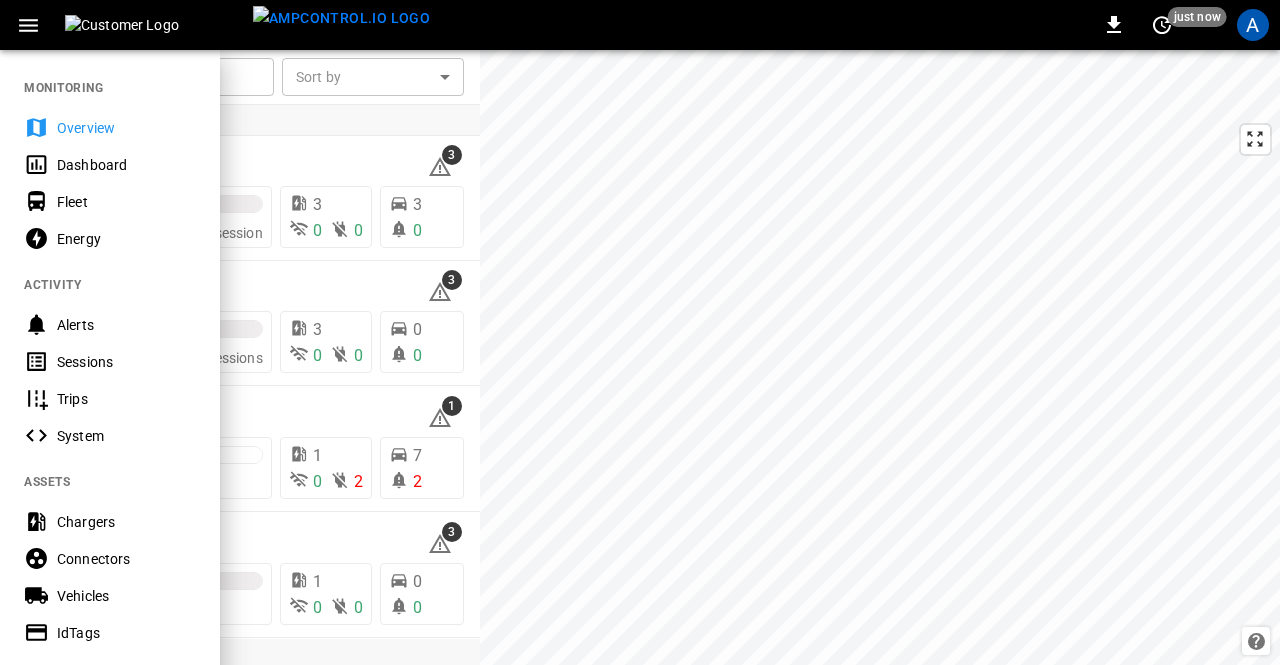click on "Sessions" at bounding box center (126, 362) 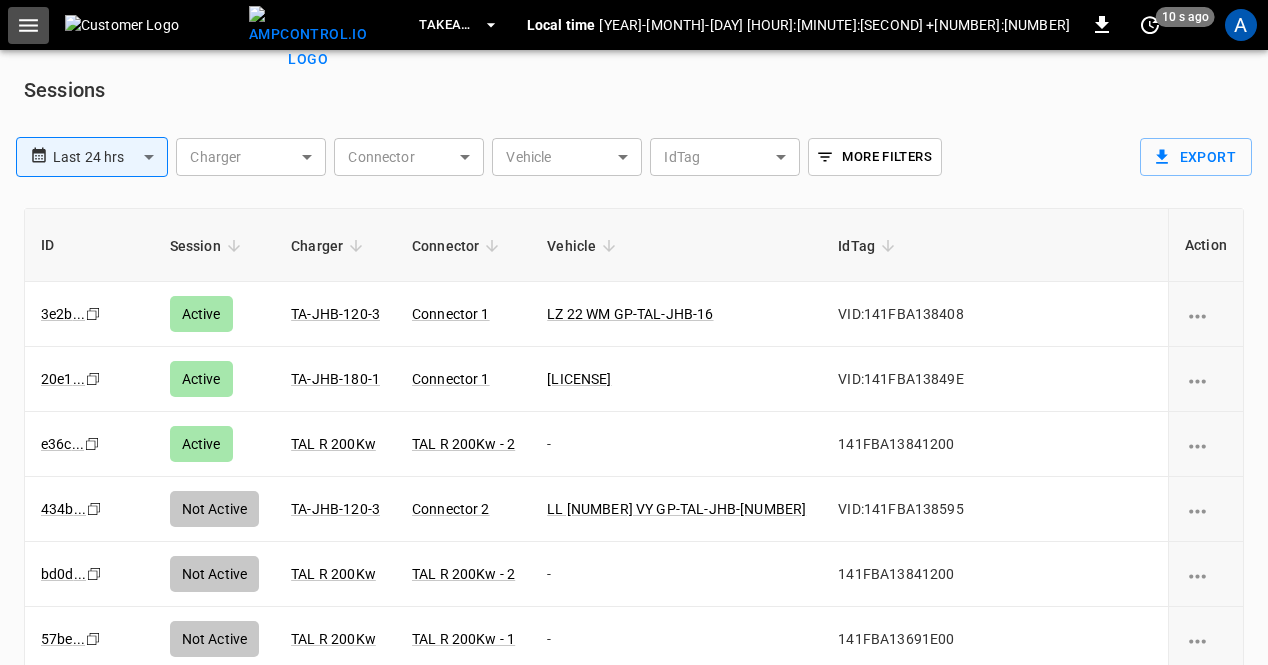 click 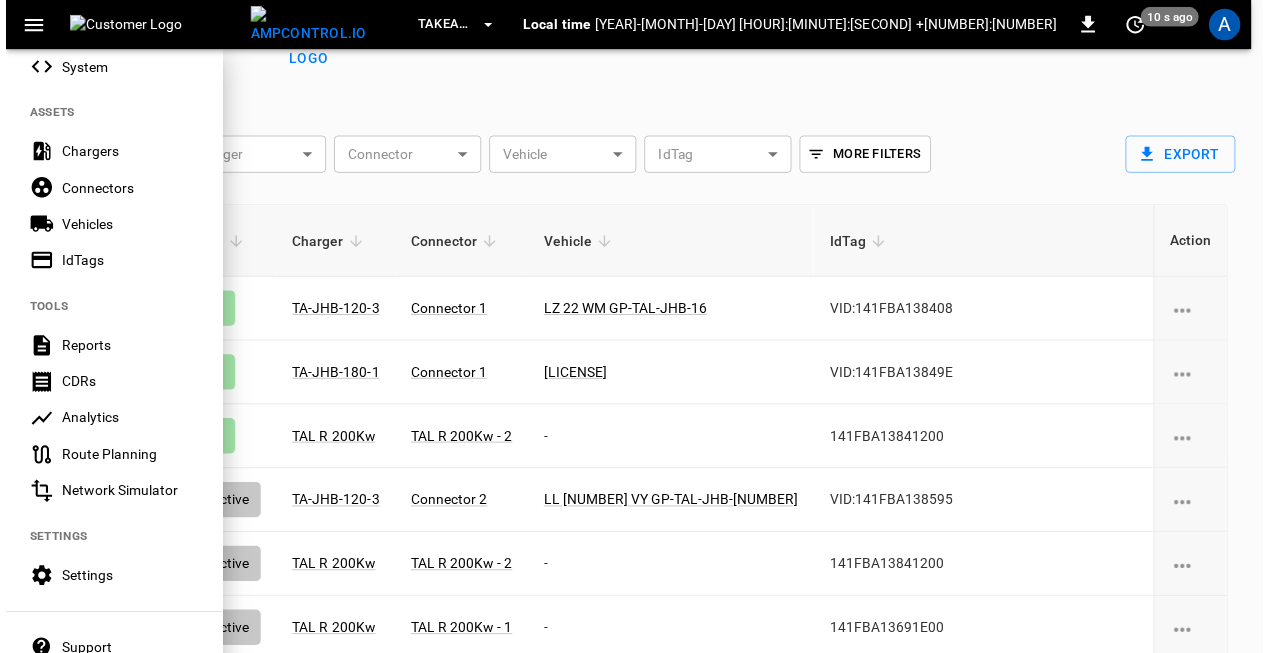 scroll, scrollTop: 473, scrollLeft: 0, axis: vertical 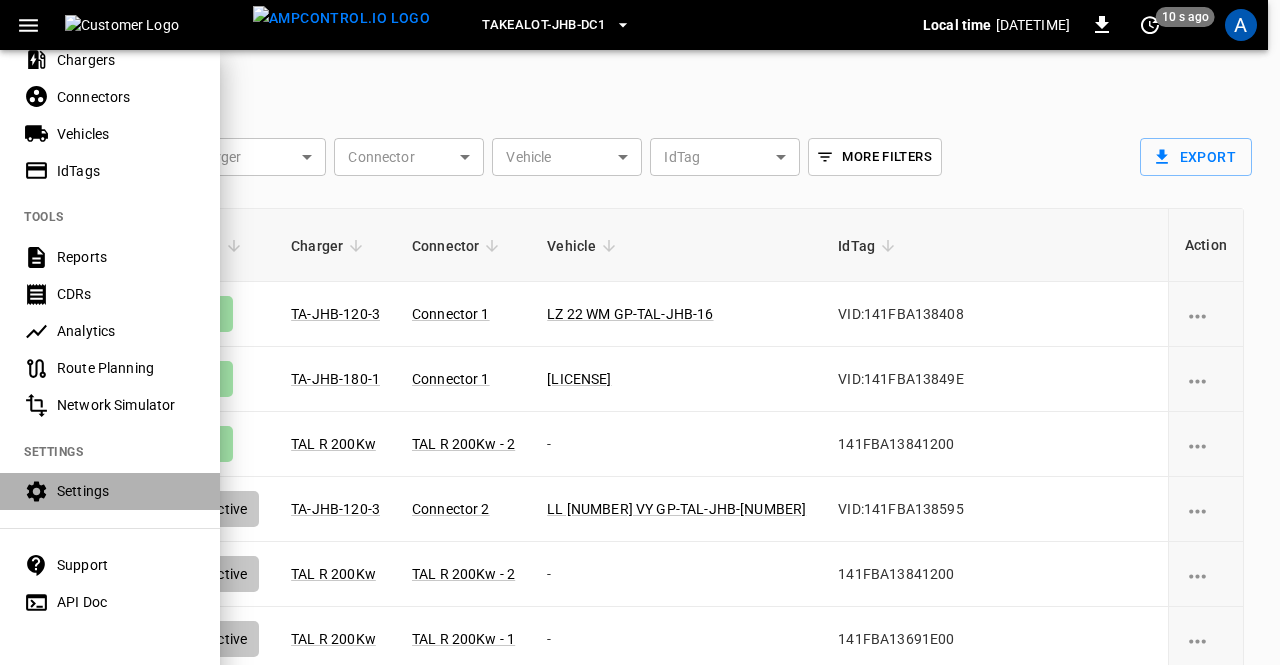 click on "Settings" at bounding box center [126, 491] 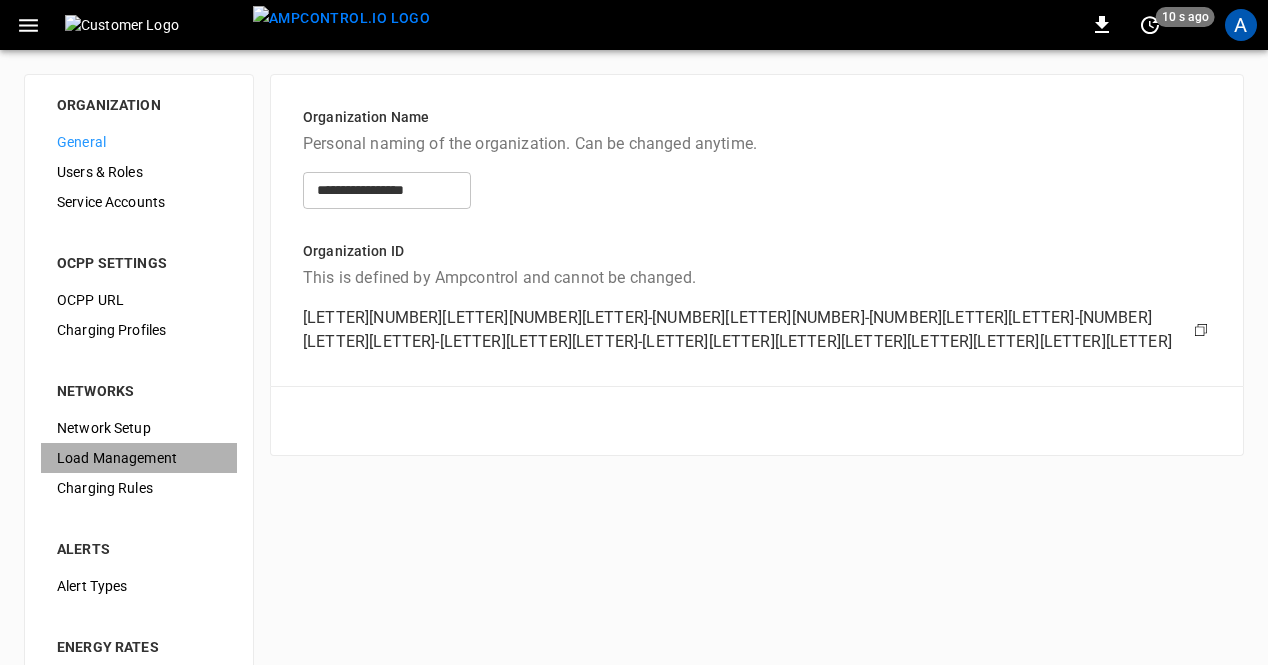 click on "Load Management" at bounding box center [139, 458] 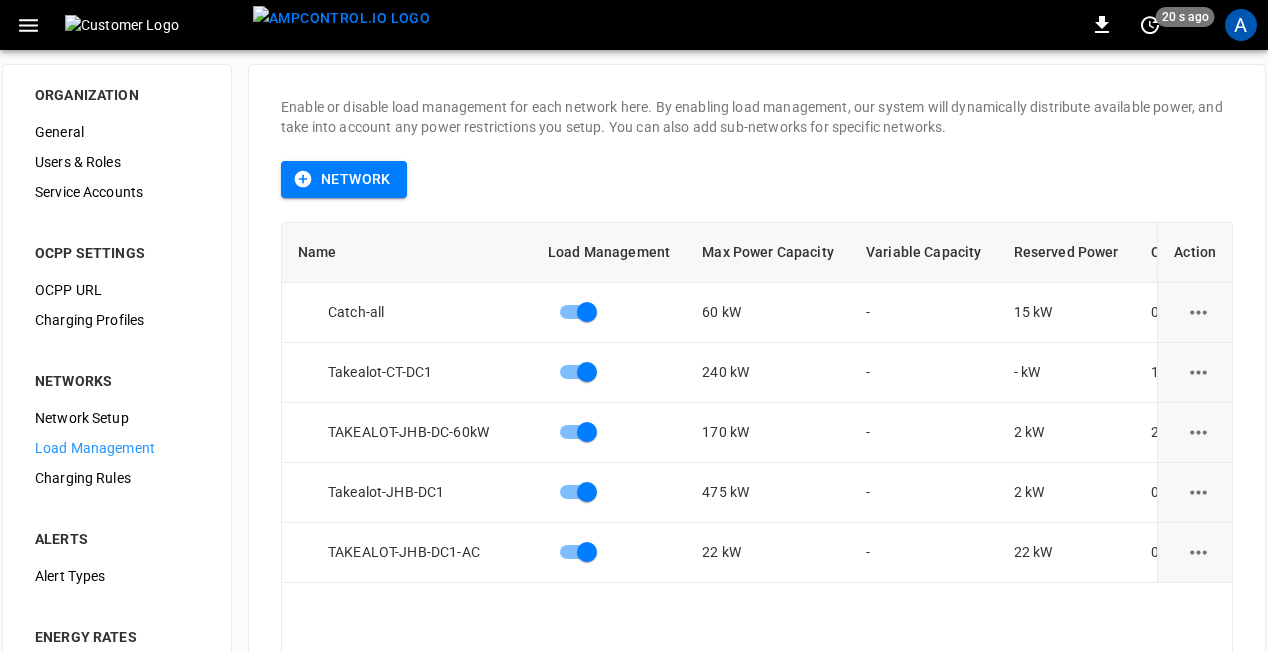 scroll, scrollTop: 8, scrollLeft: 4, axis: both 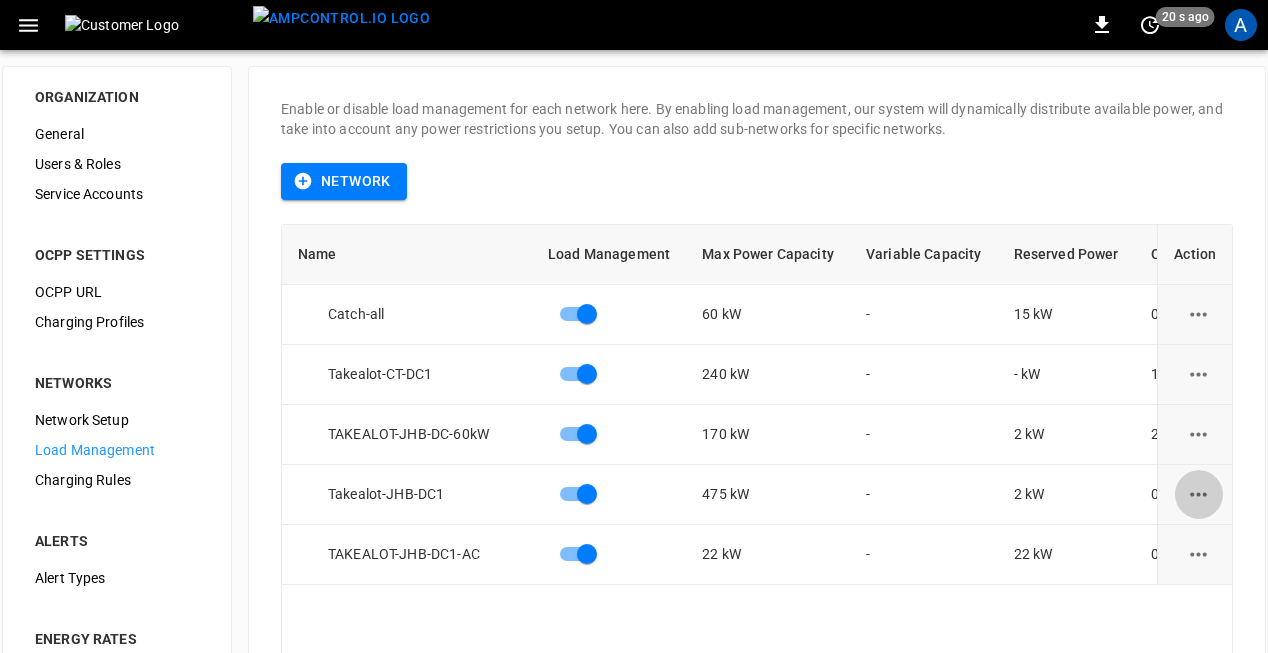 click 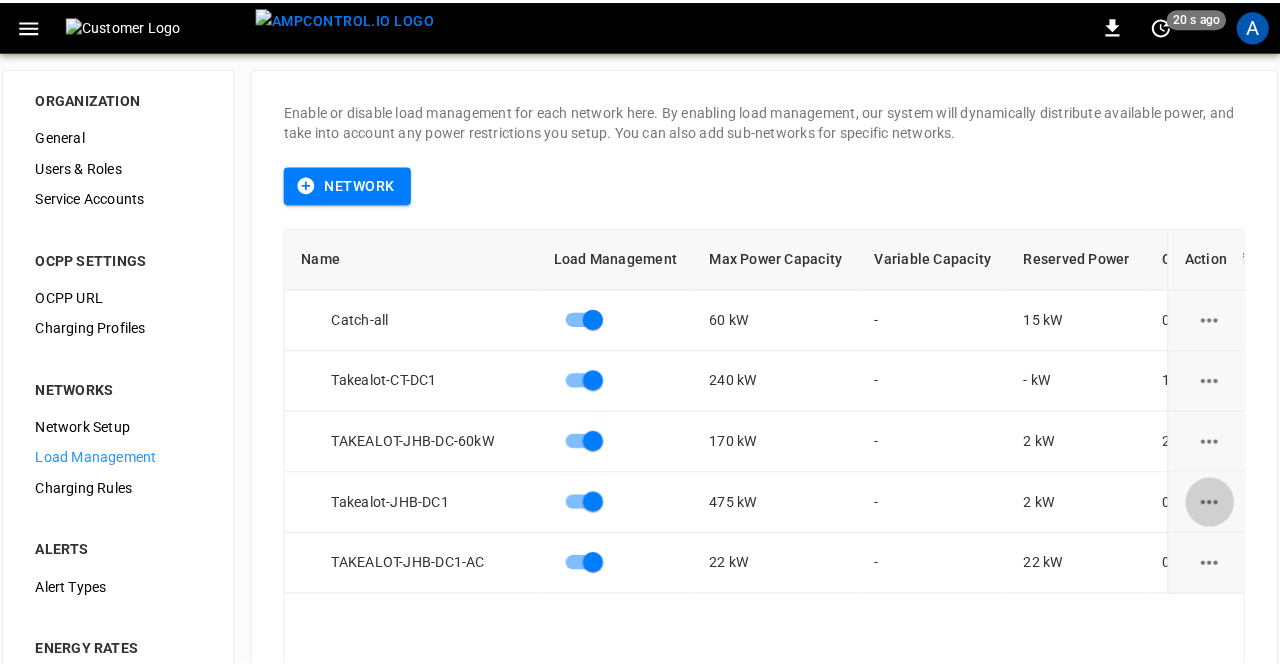 scroll, scrollTop: 8, scrollLeft: 0, axis: vertical 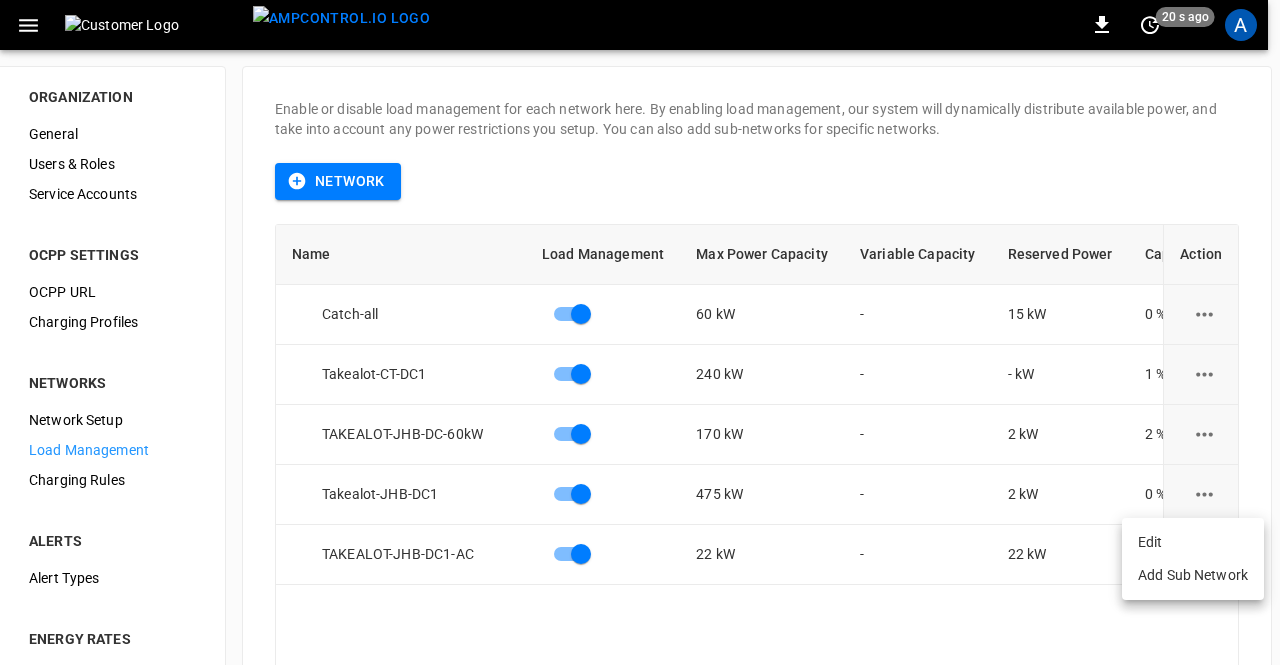 click on "Edit" at bounding box center (1193, 542) 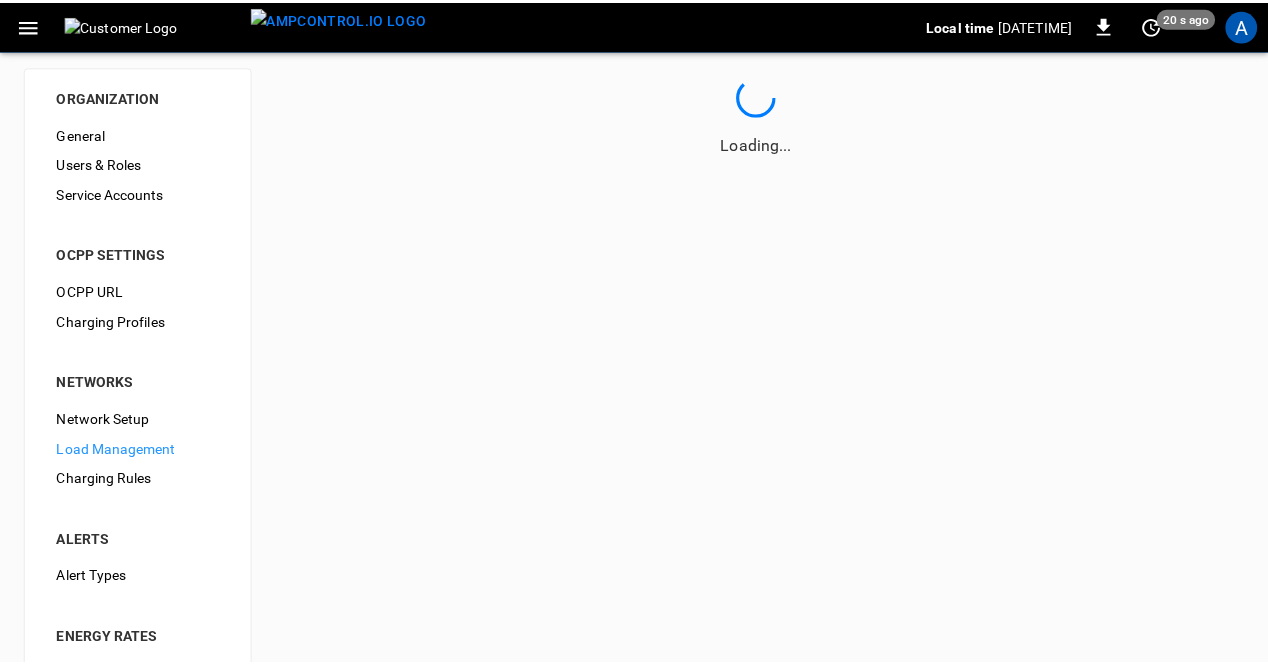 scroll, scrollTop: 0, scrollLeft: 0, axis: both 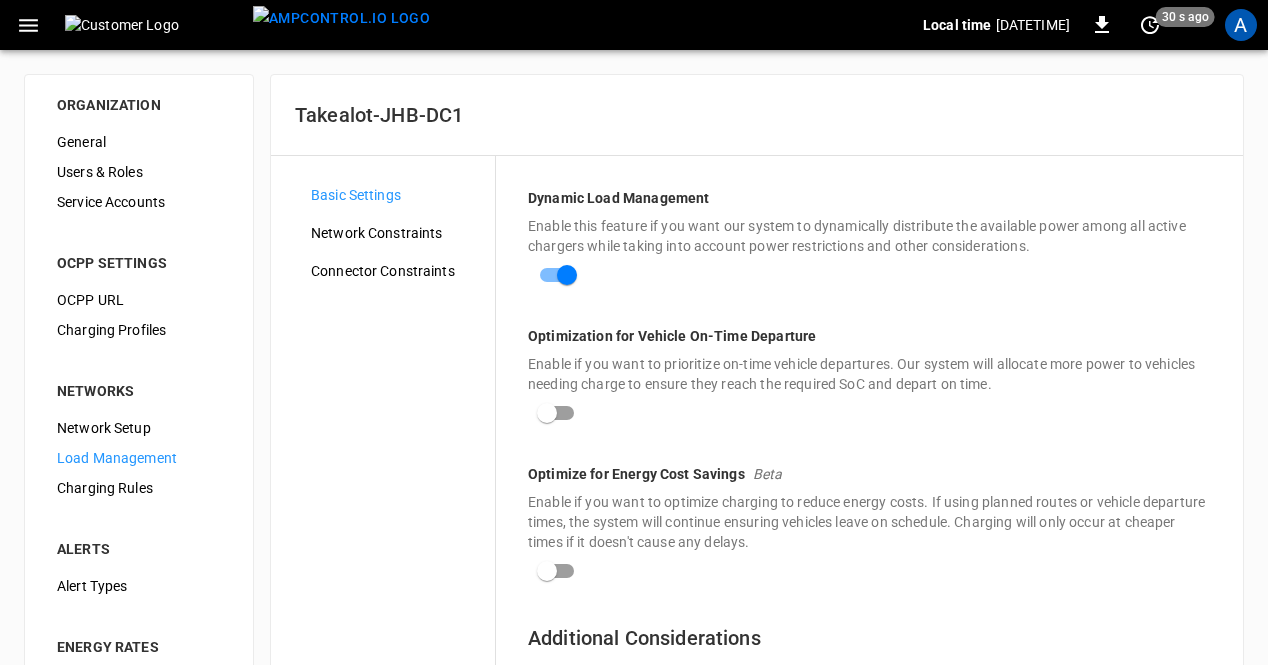click on "Network Constraints" at bounding box center (395, 233) 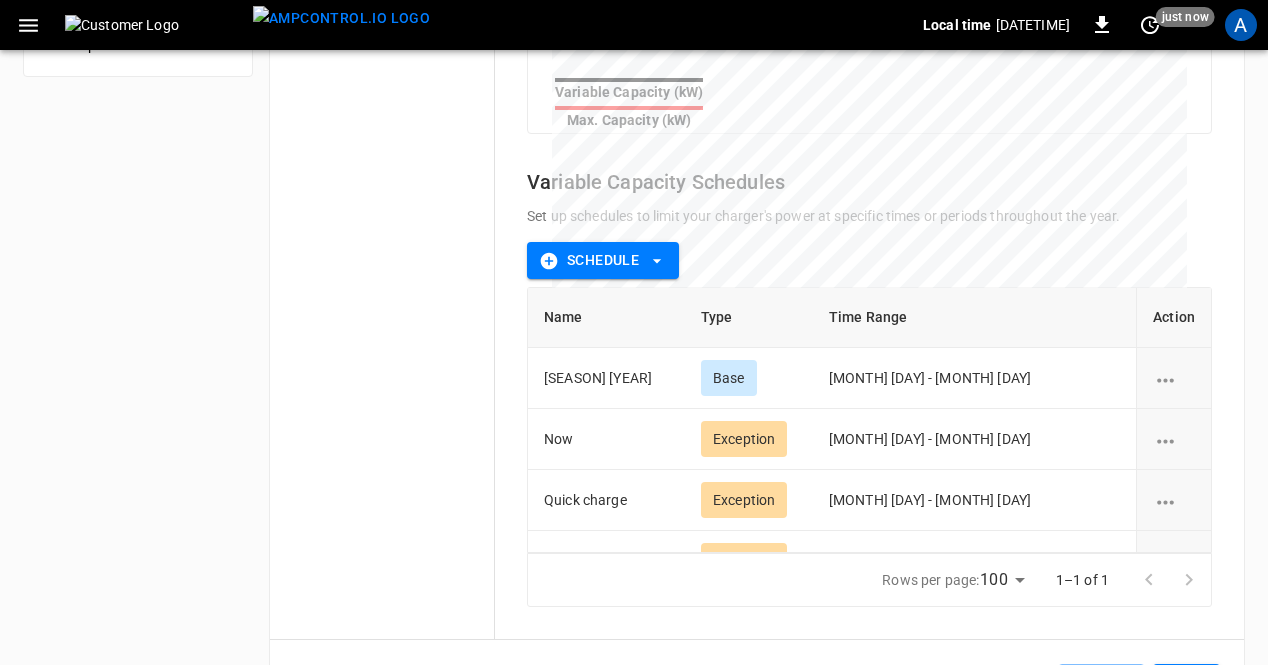 scroll, scrollTop: 888, scrollLeft: 0, axis: vertical 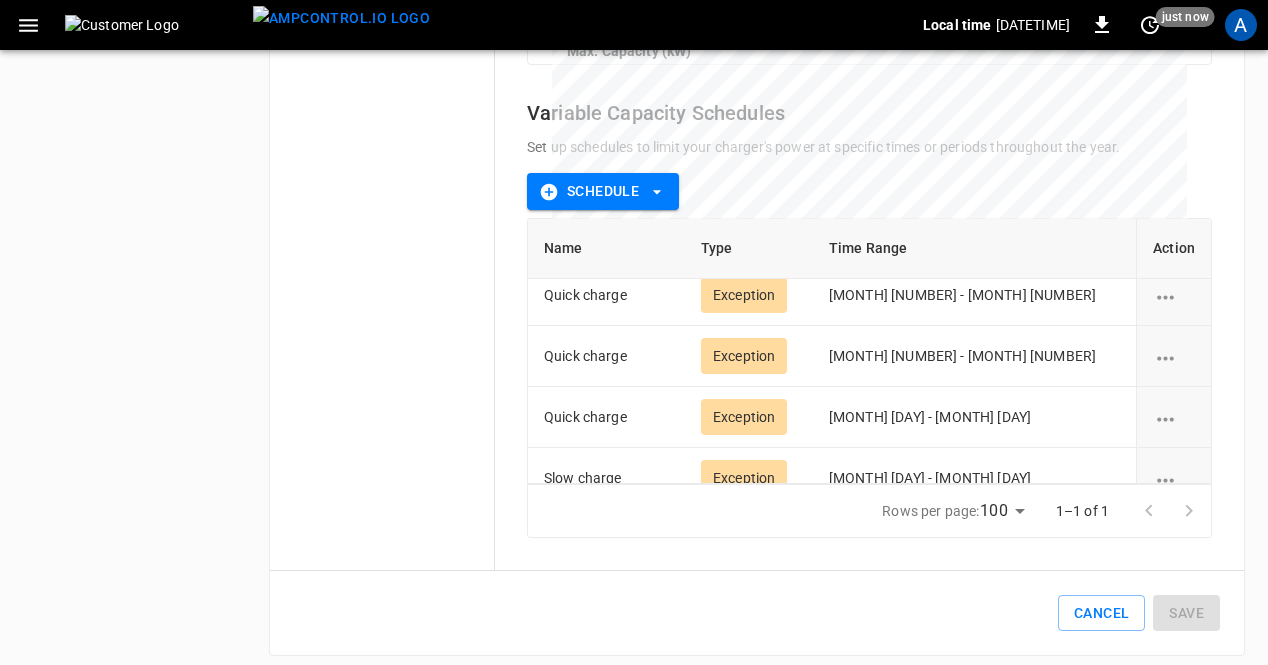 click 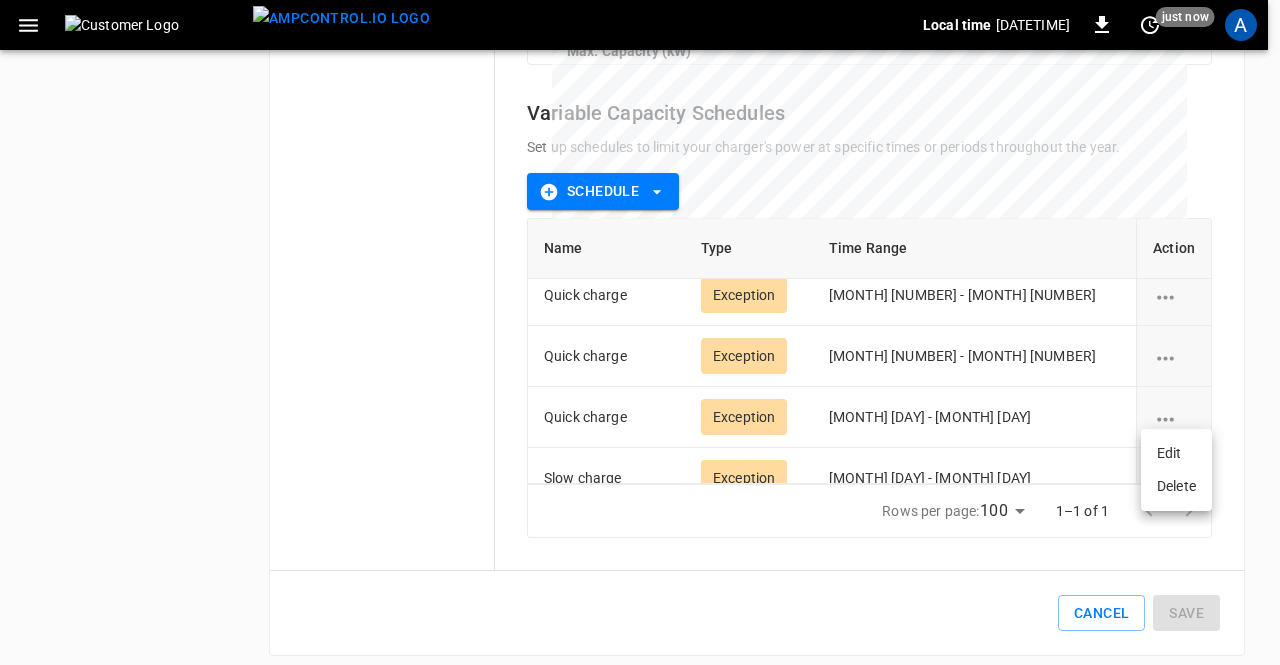 click on "Edit" at bounding box center (1176, 453) 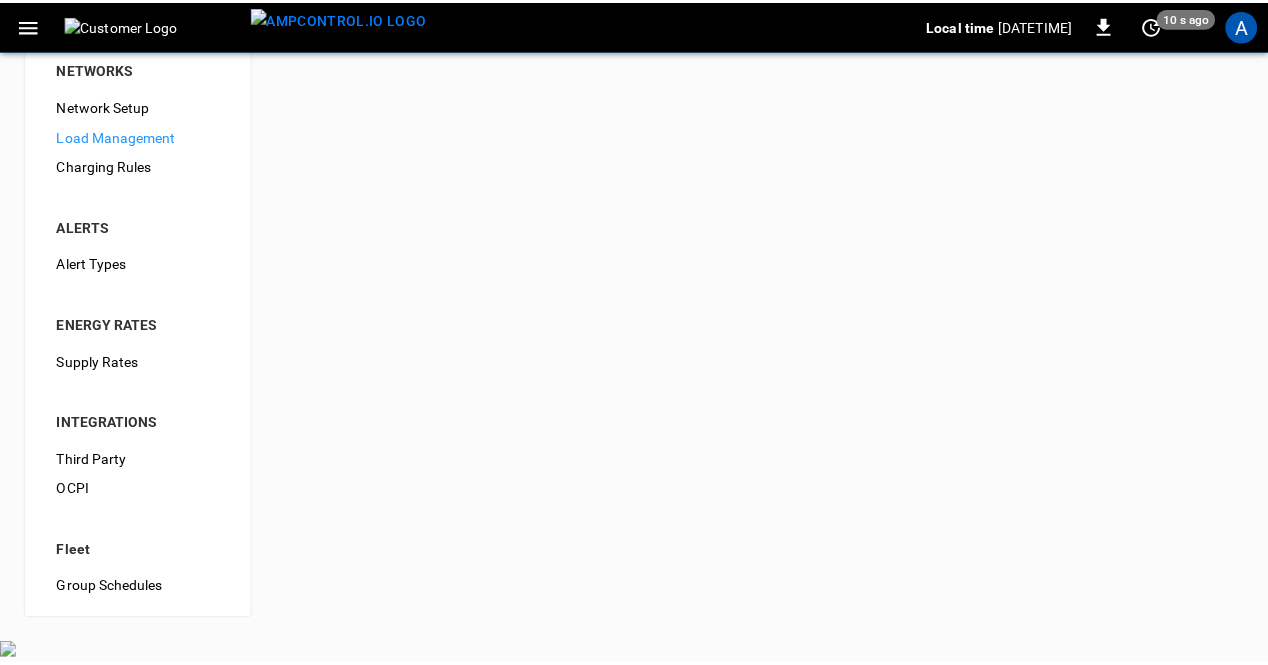 scroll, scrollTop: 0, scrollLeft: 0, axis: both 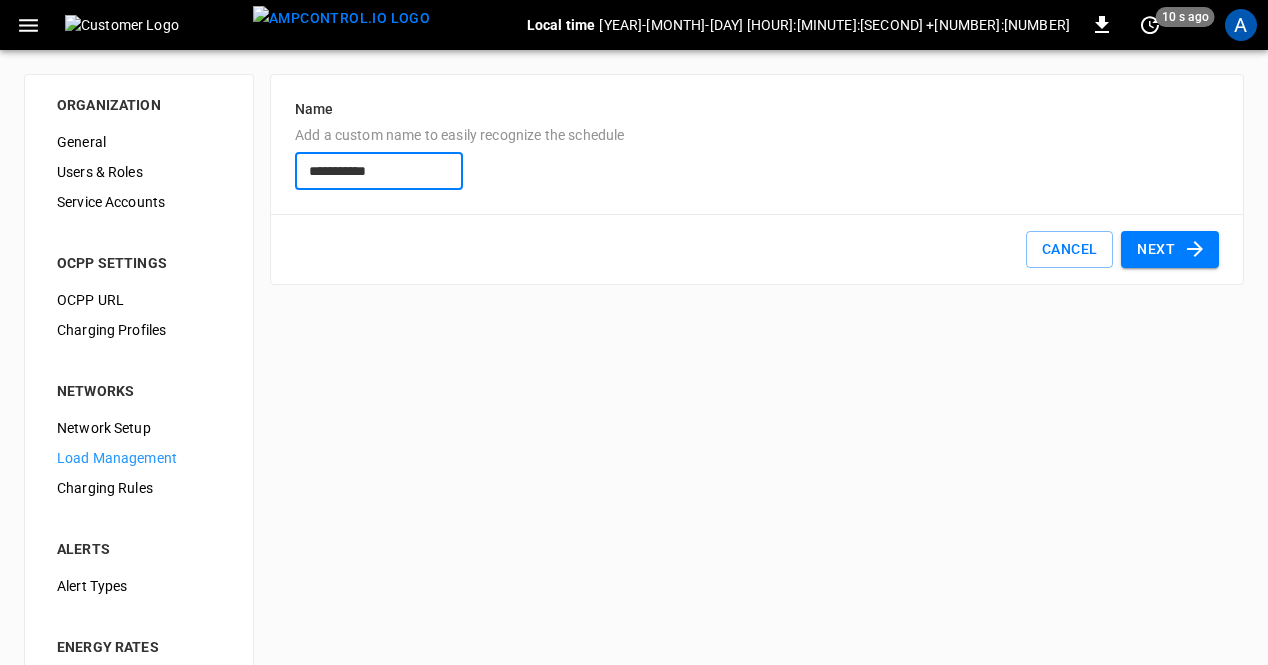 click on "Next" at bounding box center [1170, 249] 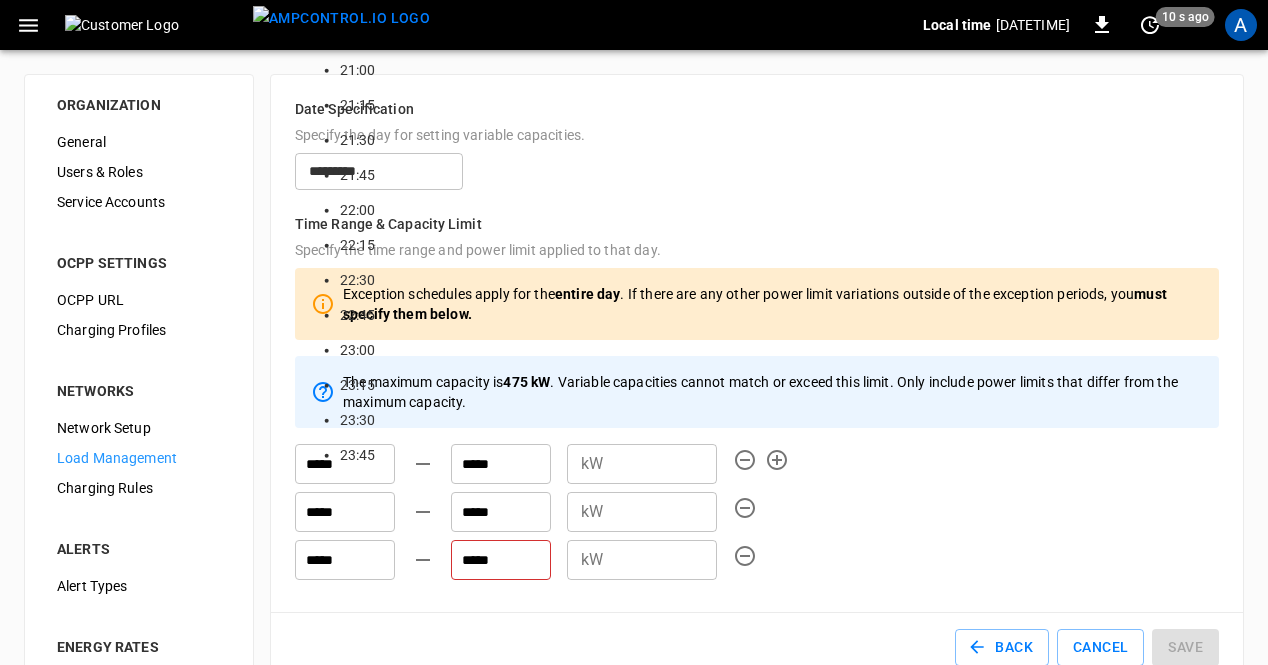 click on "*****" at bounding box center [345, 512] 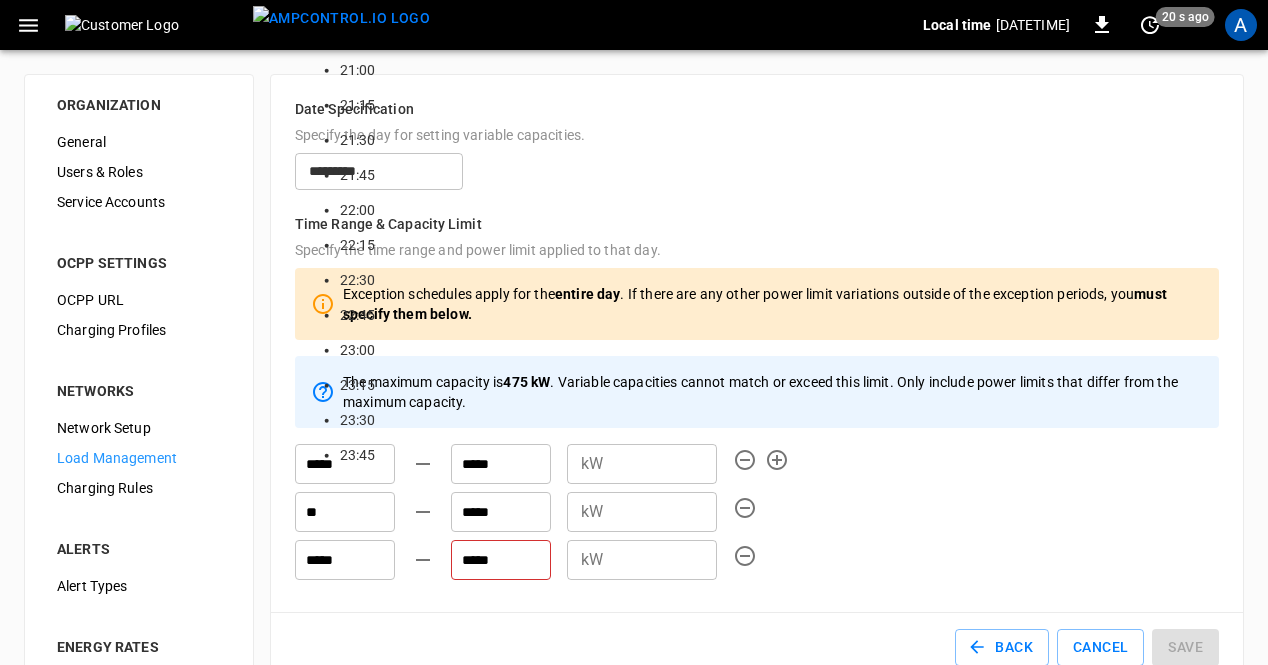 type on "*" 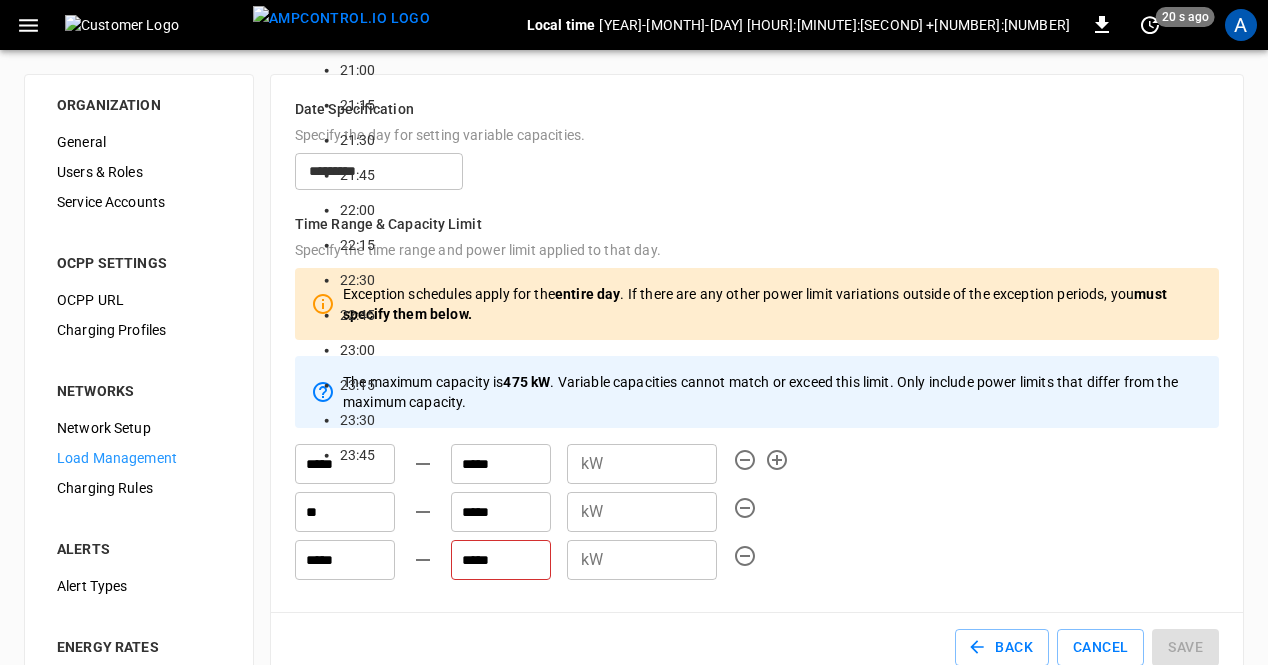 scroll, scrollTop: 2381, scrollLeft: 0, axis: vertical 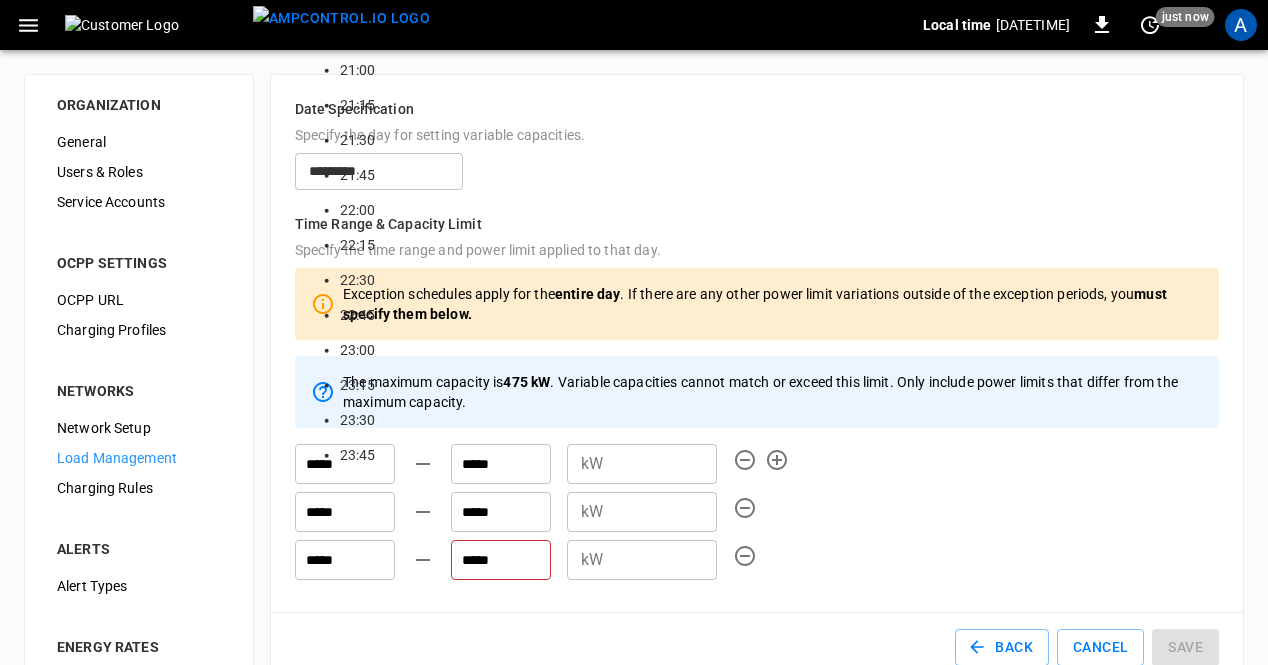type on "*****" 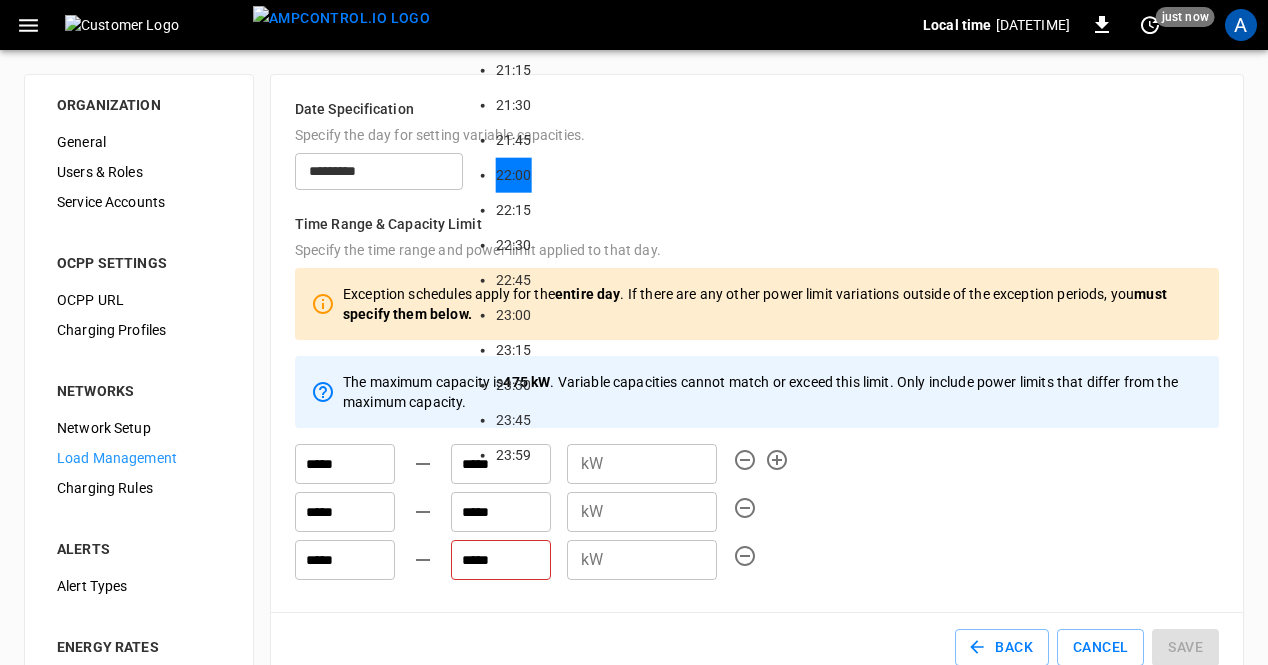 scroll, scrollTop: 2993, scrollLeft: 0, axis: vertical 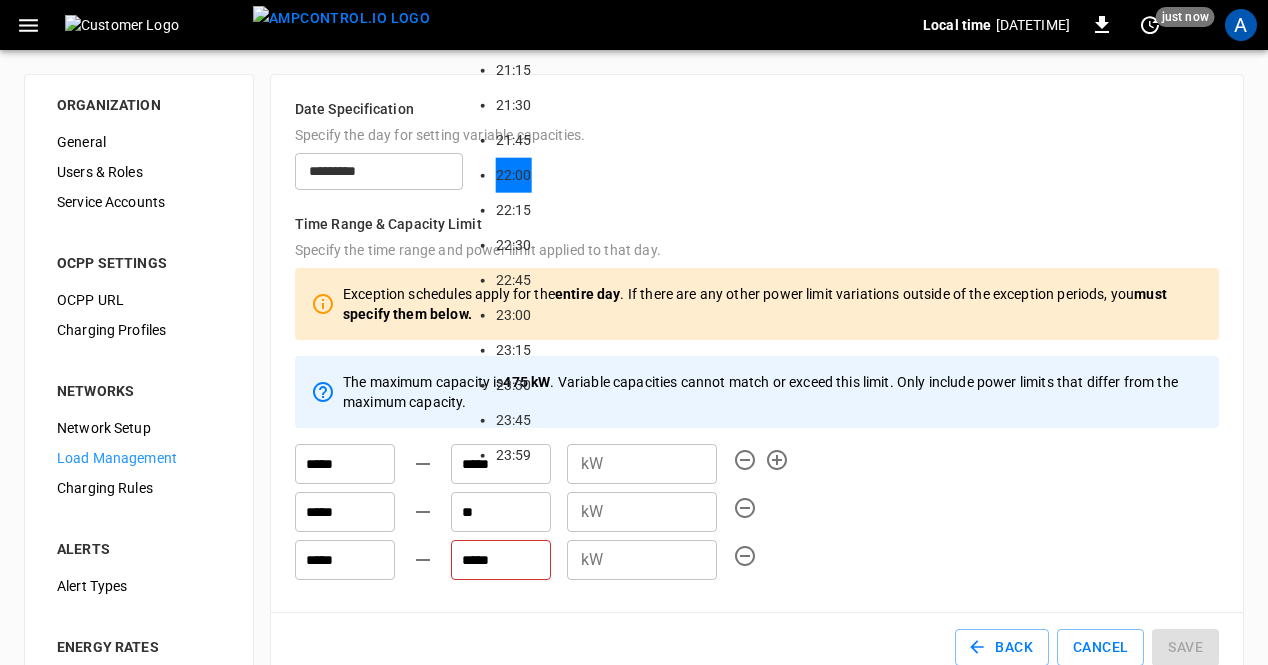 type on "*" 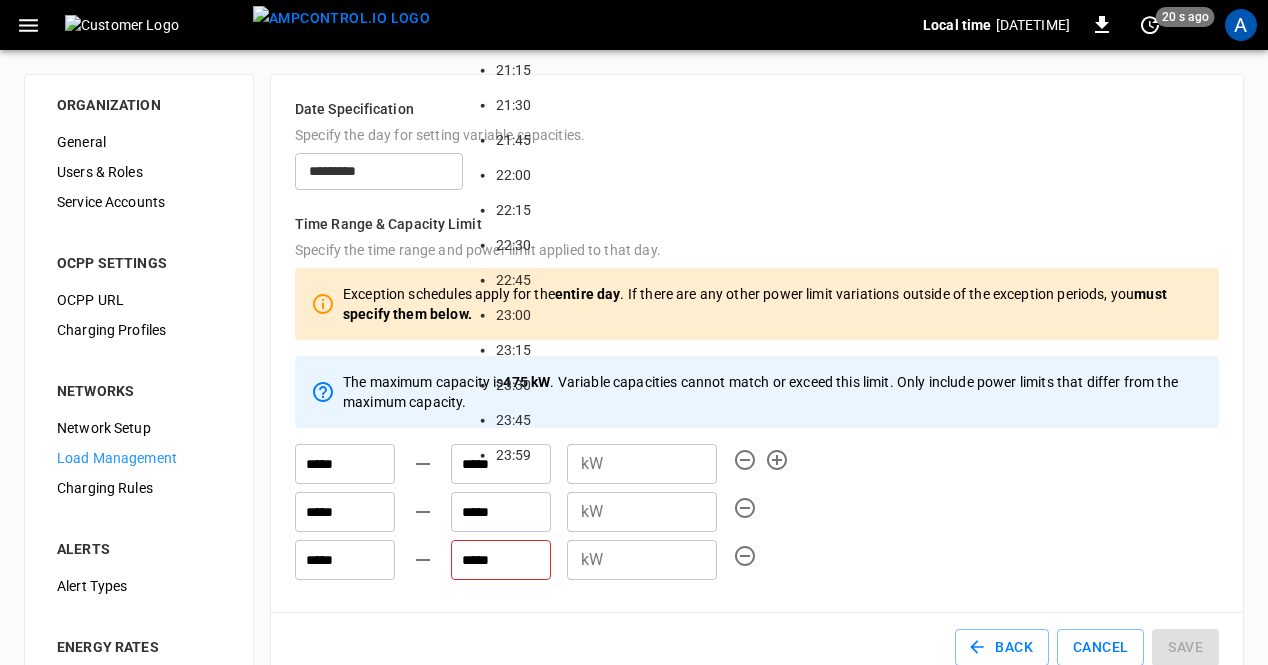 type on "*****" 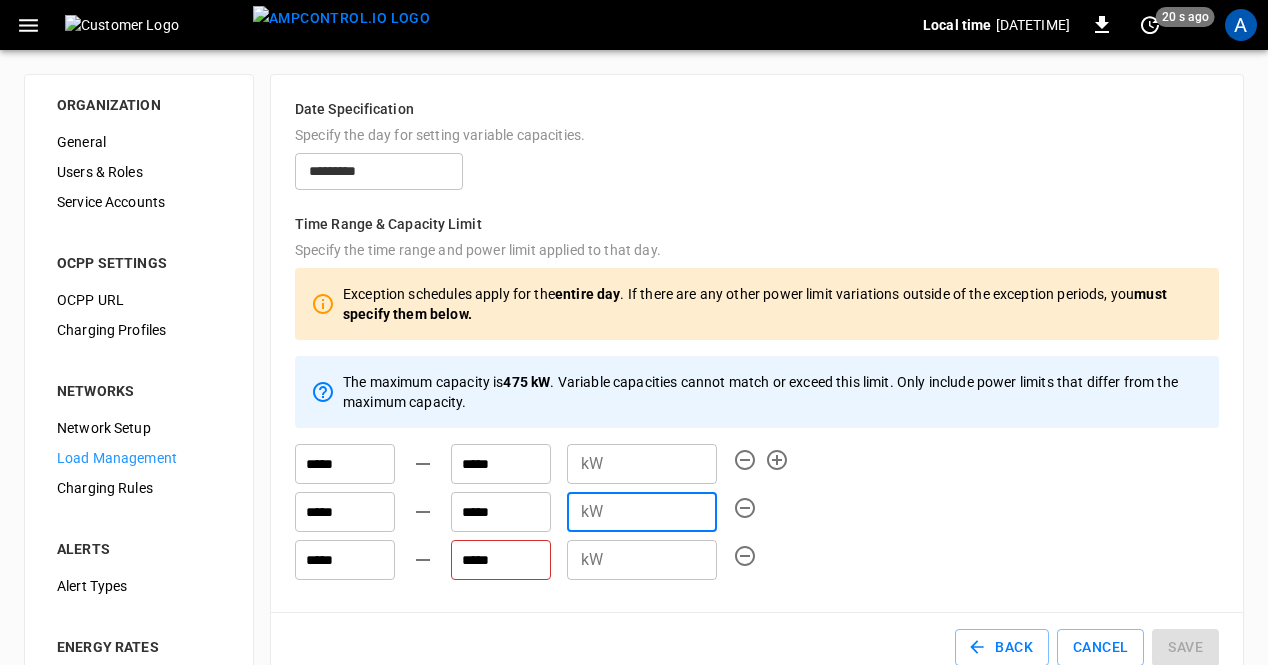 click on "**" at bounding box center (664, 512) 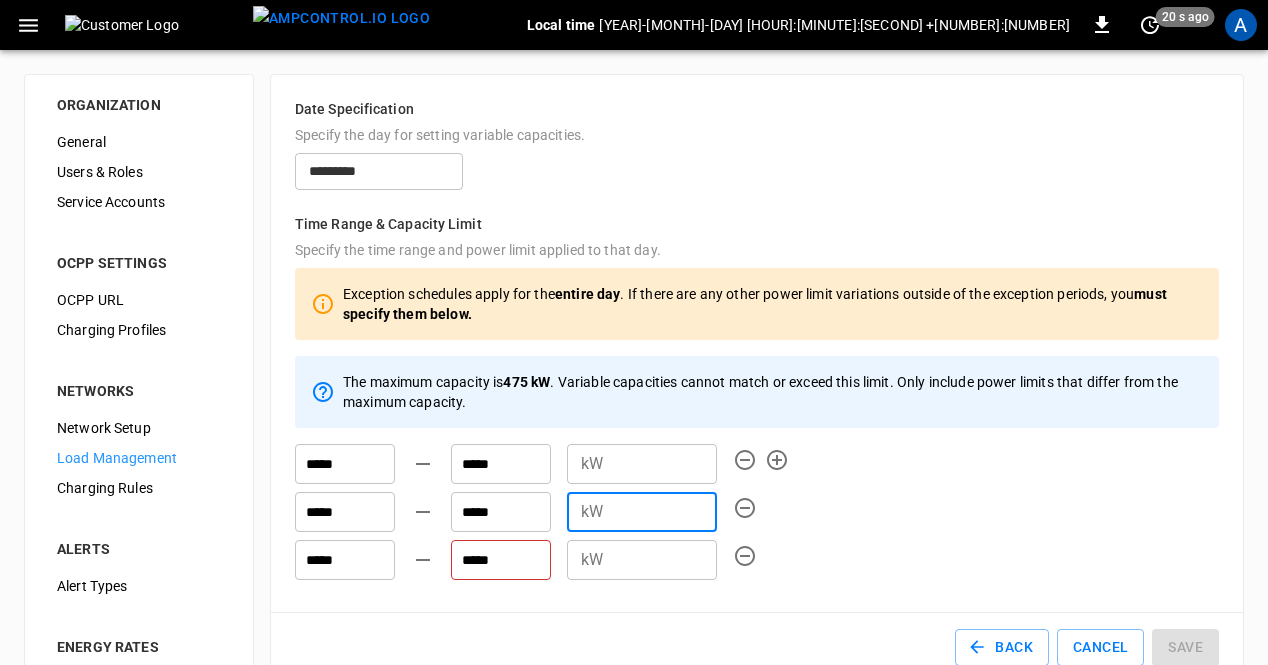 type on "*" 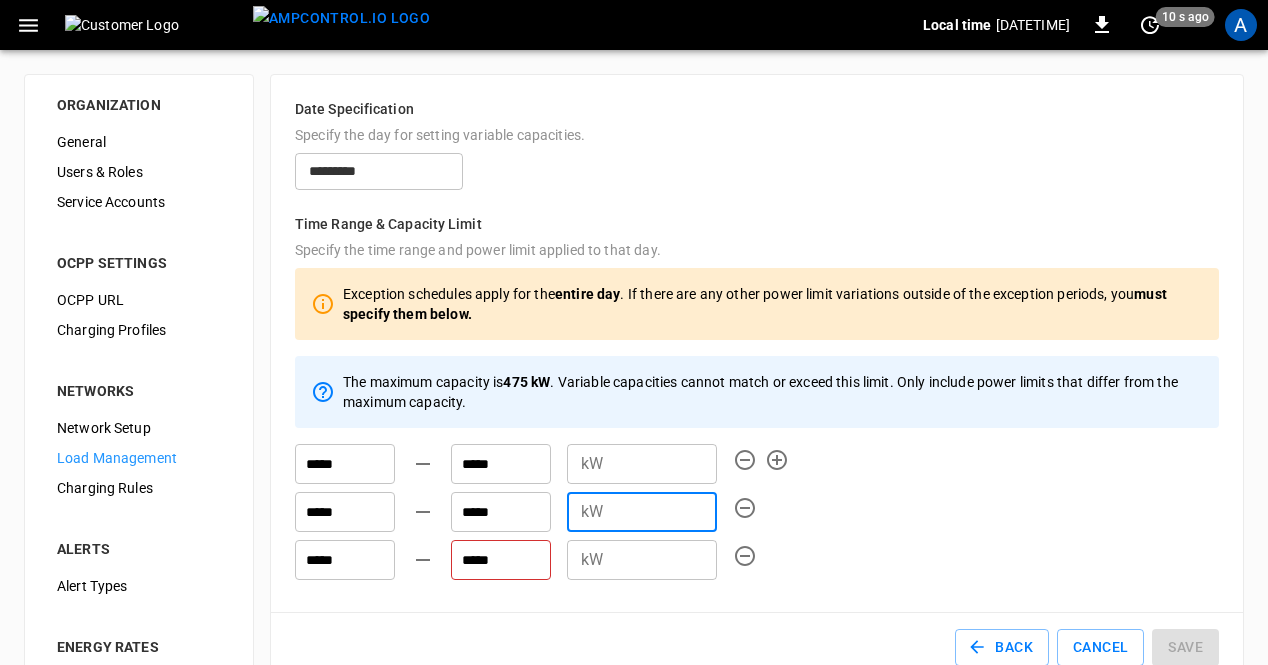 type on "***" 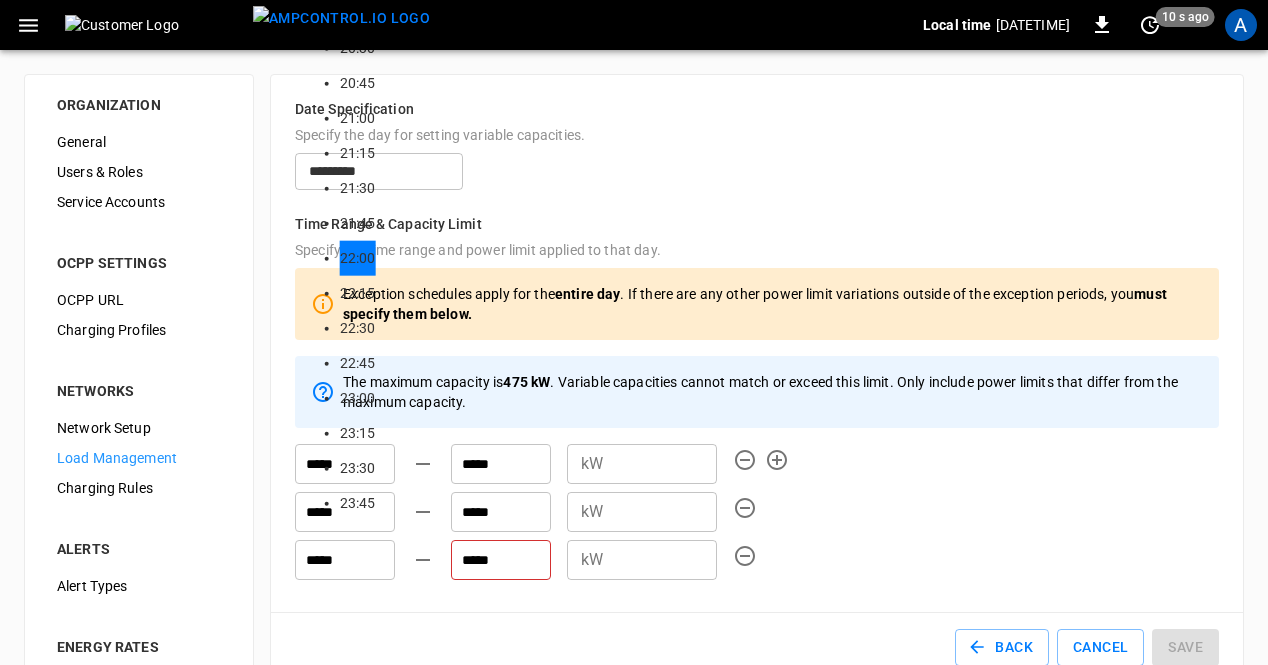 scroll, scrollTop: 2993, scrollLeft: 0, axis: vertical 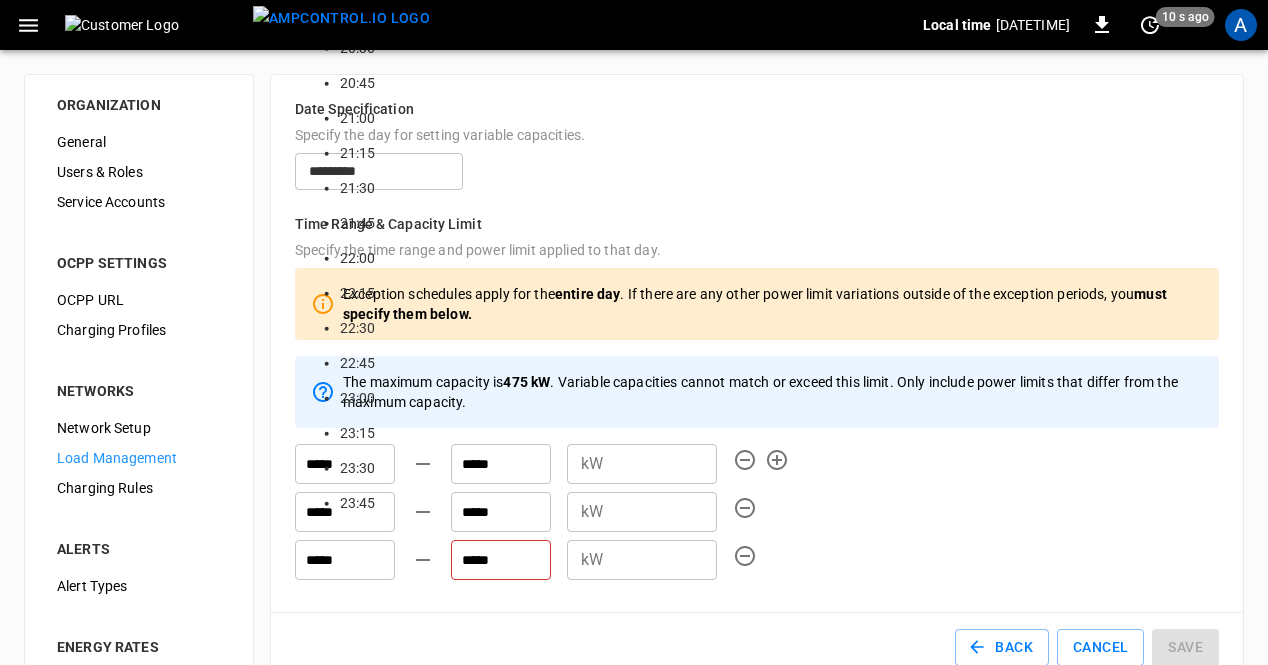 type on "*****" 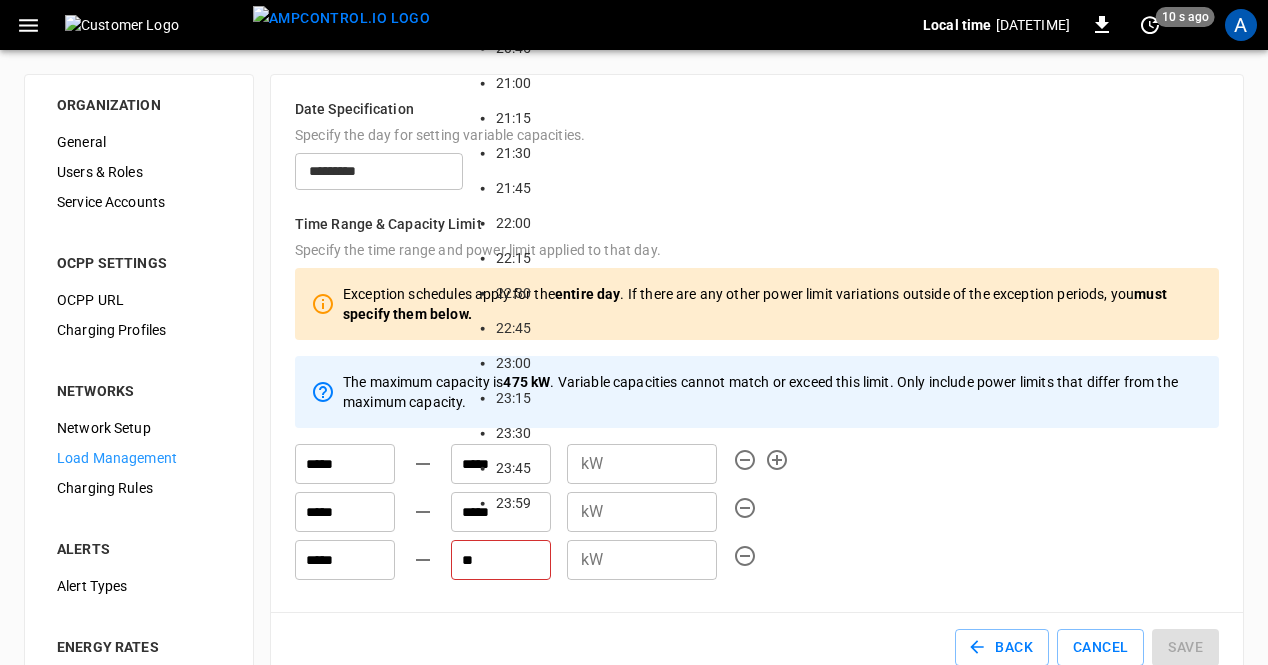 type on "*" 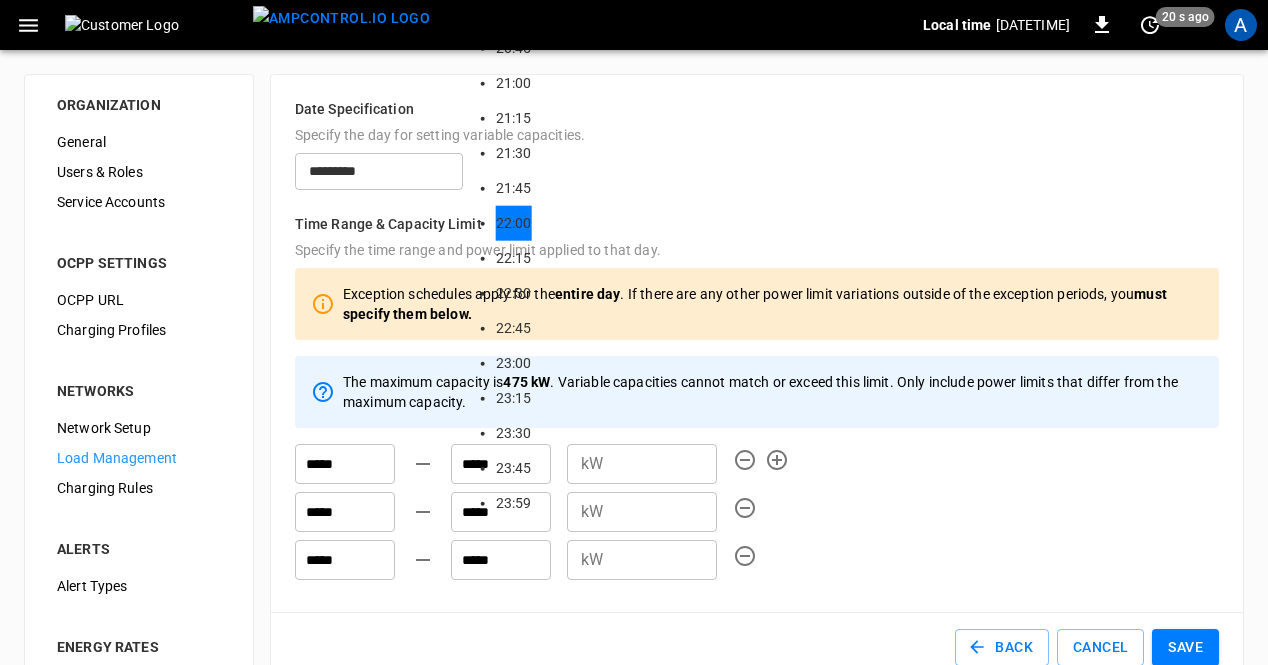 type on "*****" 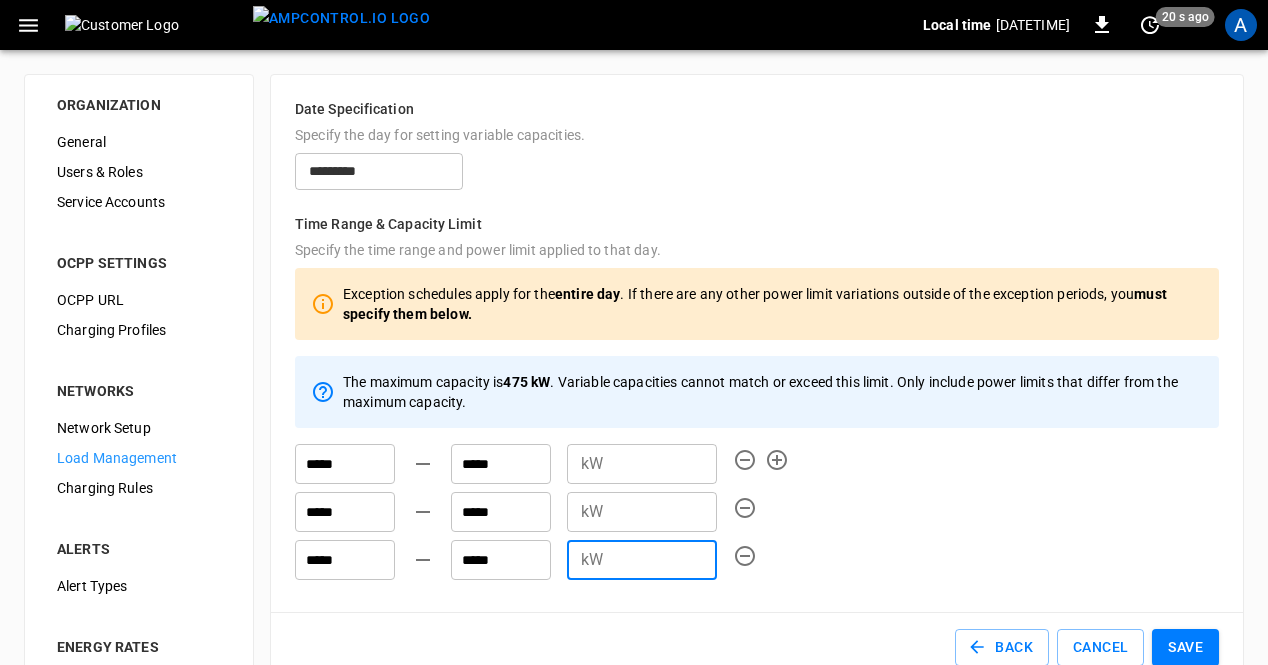drag, startPoint x: 664, startPoint y: 557, endPoint x: 570, endPoint y: 563, distance: 94.19129 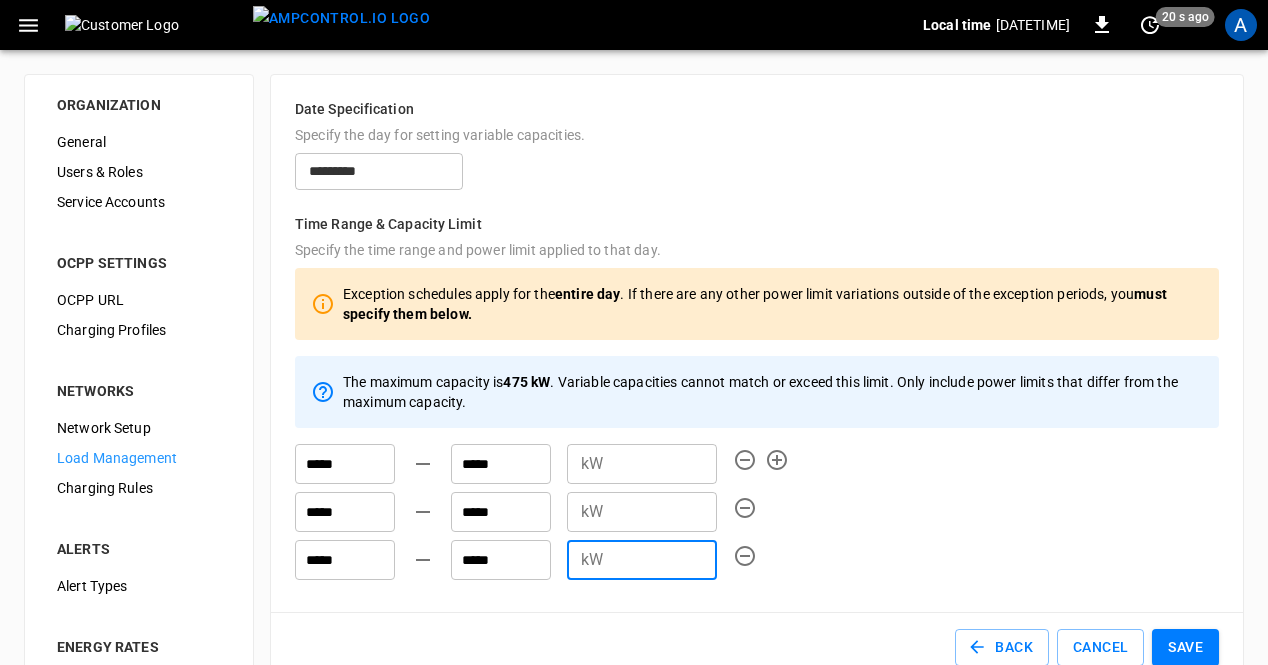 type on "**" 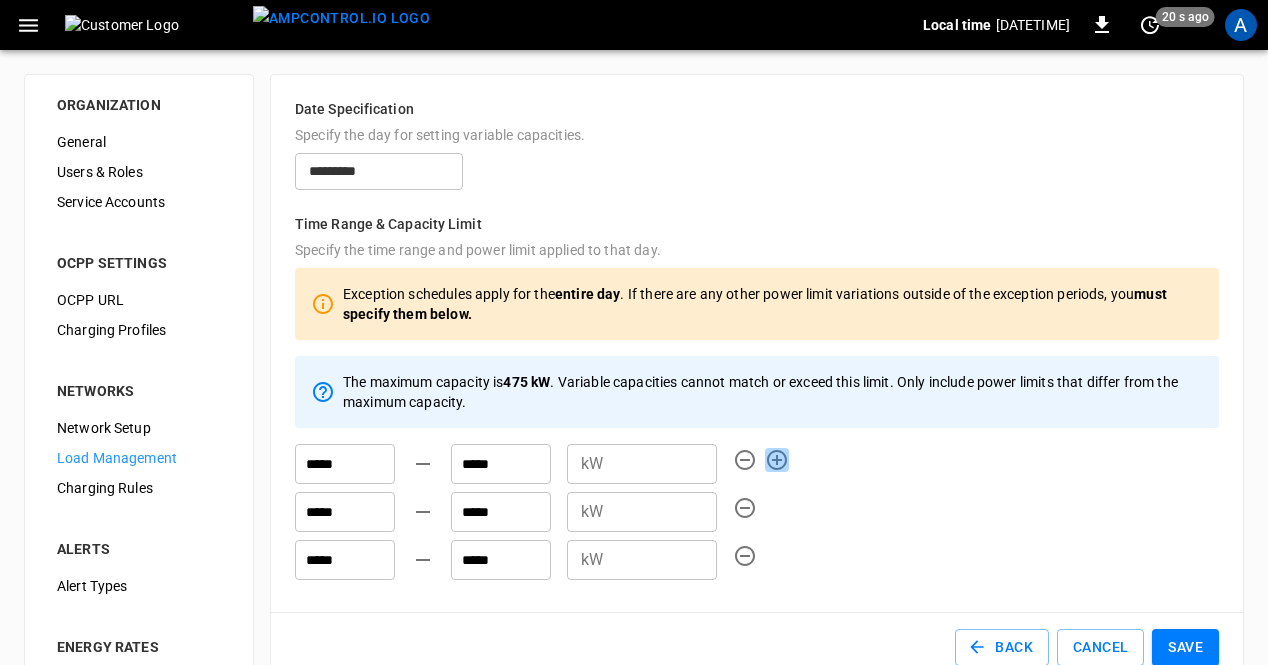 click 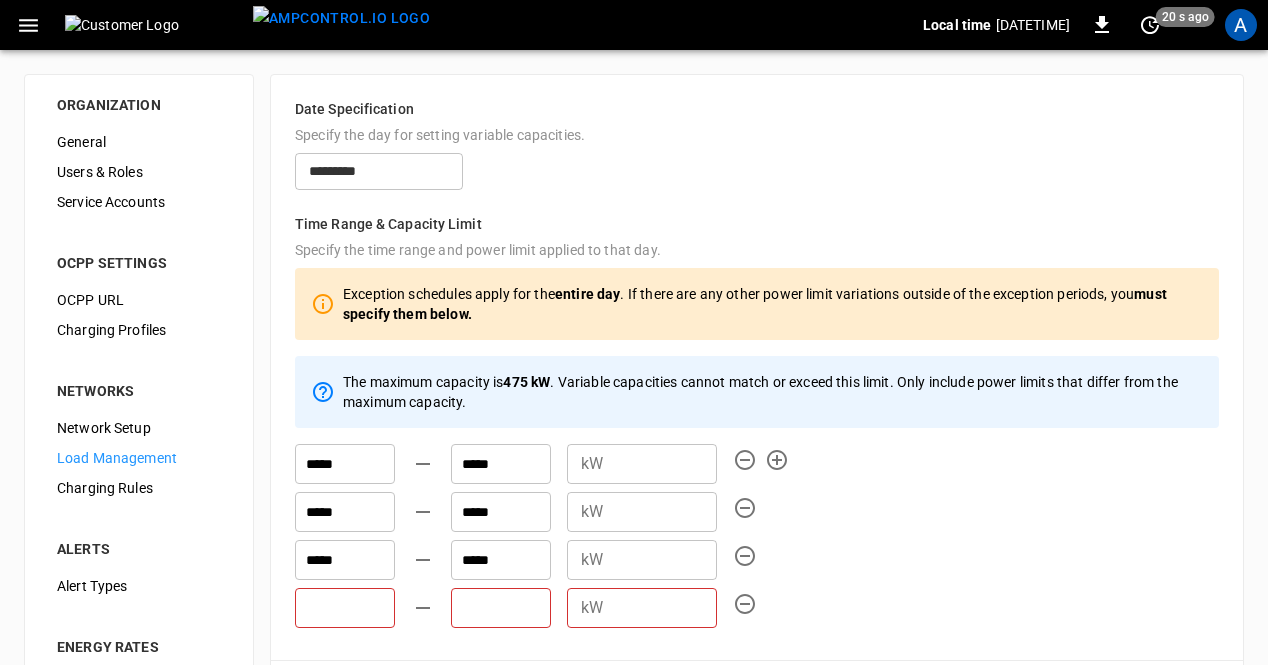 click at bounding box center (345, 608) 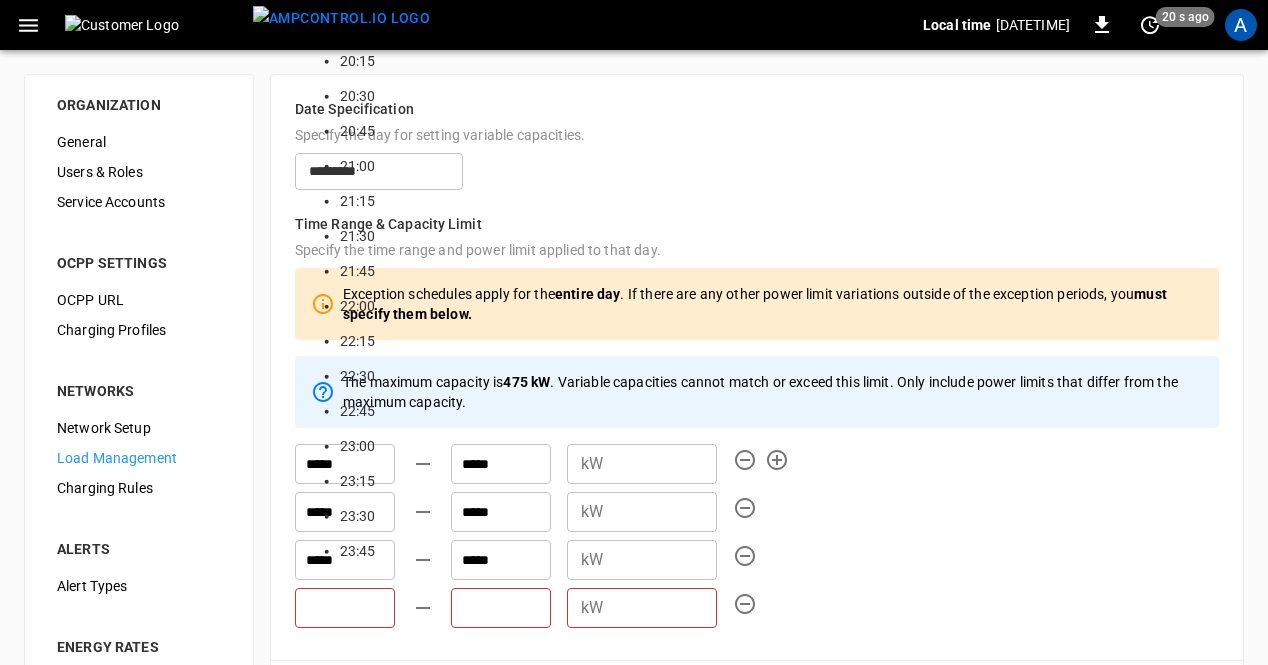scroll, scrollTop: 2363, scrollLeft: 0, axis: vertical 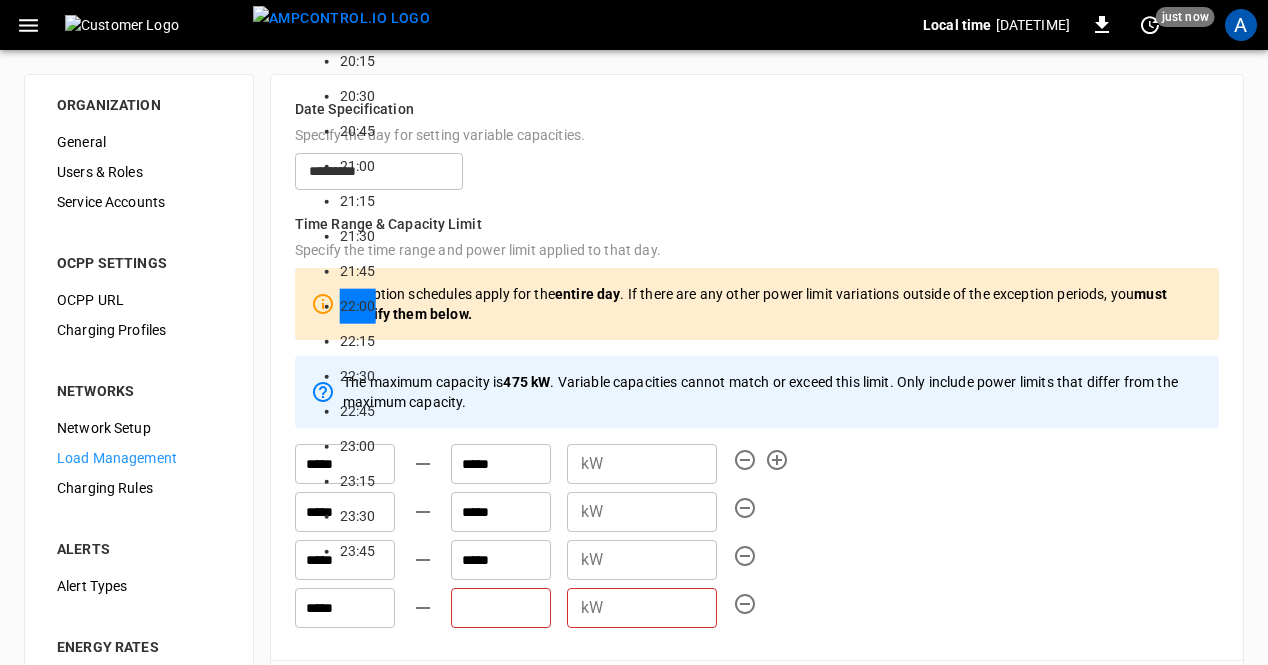 type on "*****" 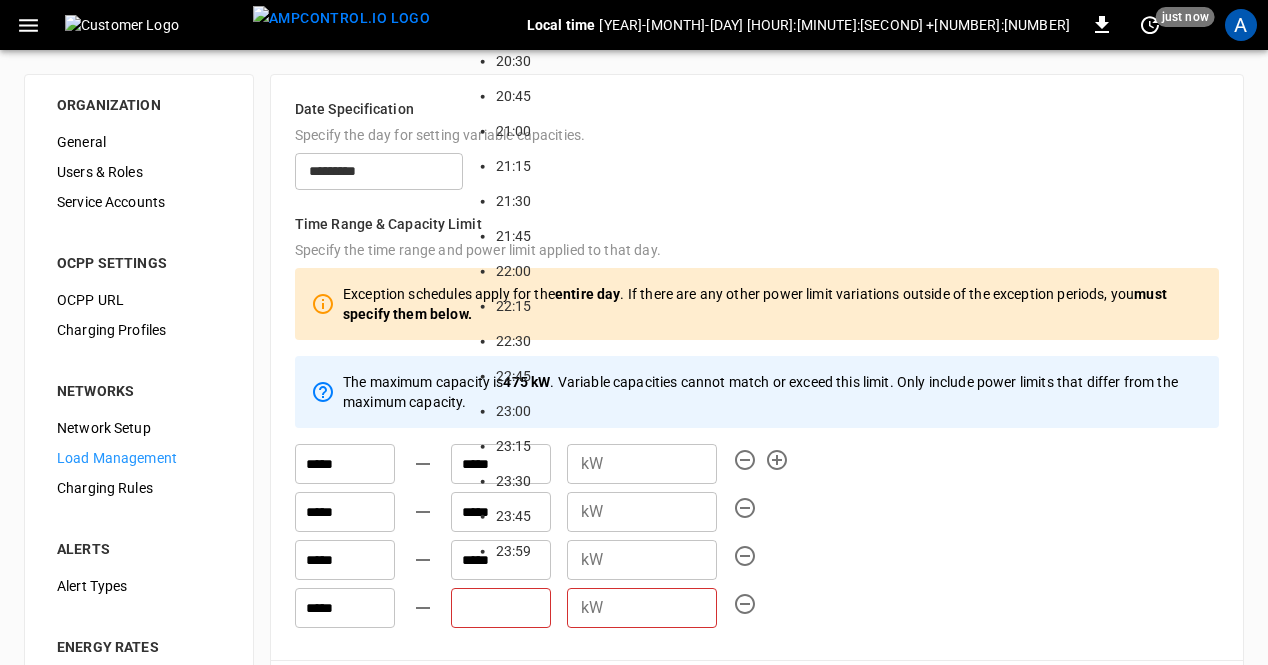 scroll, scrollTop: 3186, scrollLeft: 0, axis: vertical 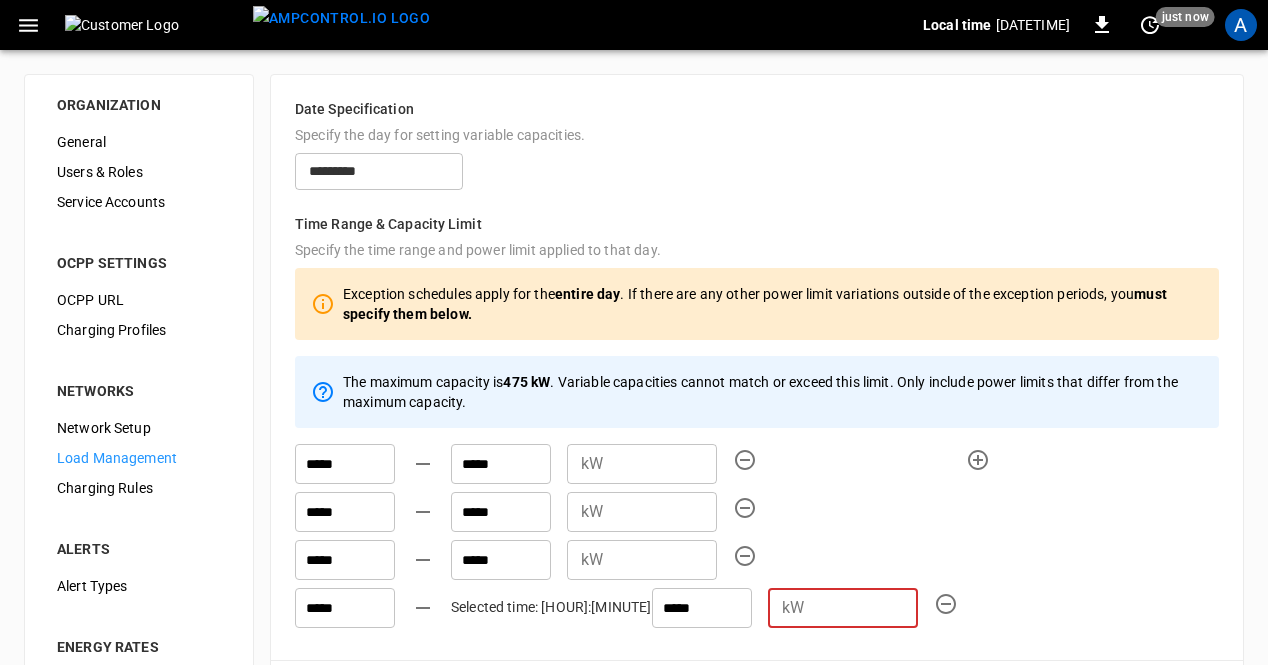 click at bounding box center [865, 608] 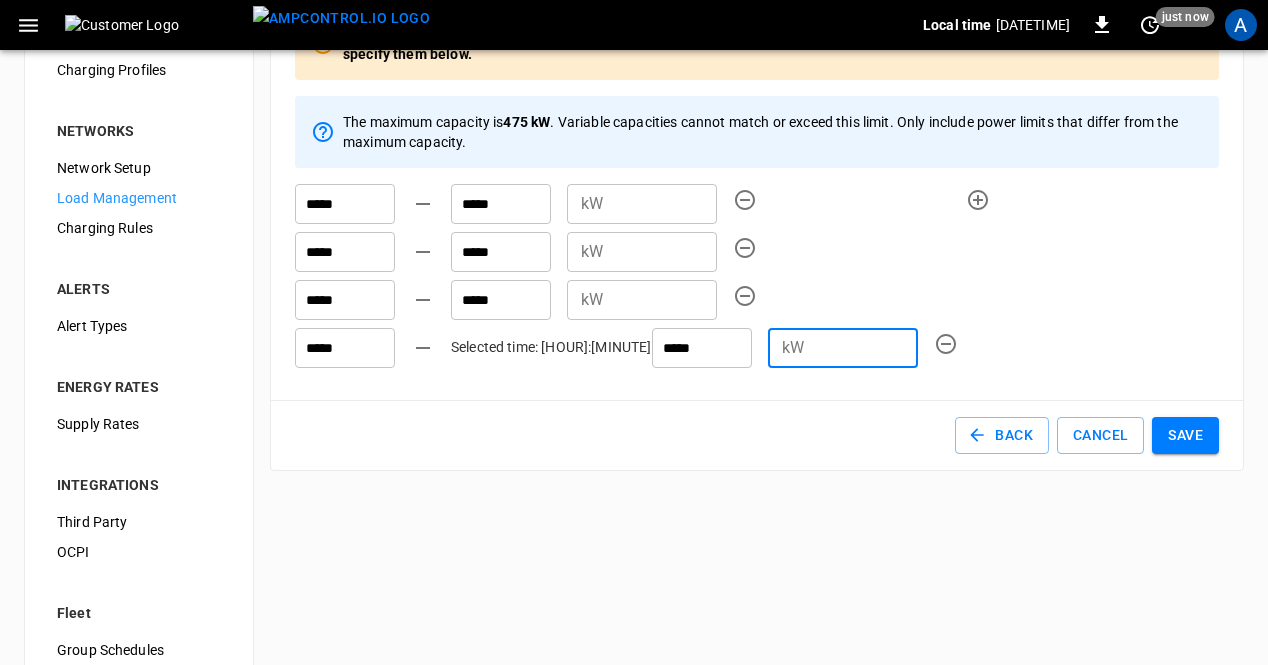 scroll, scrollTop: 300, scrollLeft: 0, axis: vertical 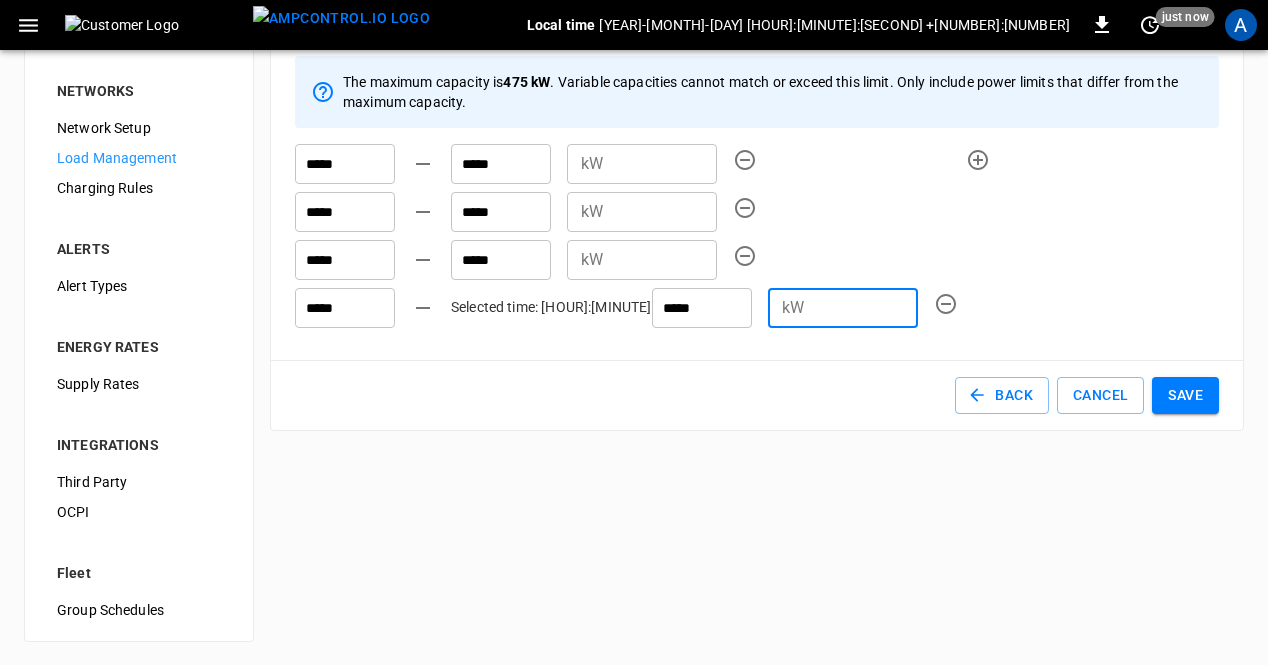 type on "**" 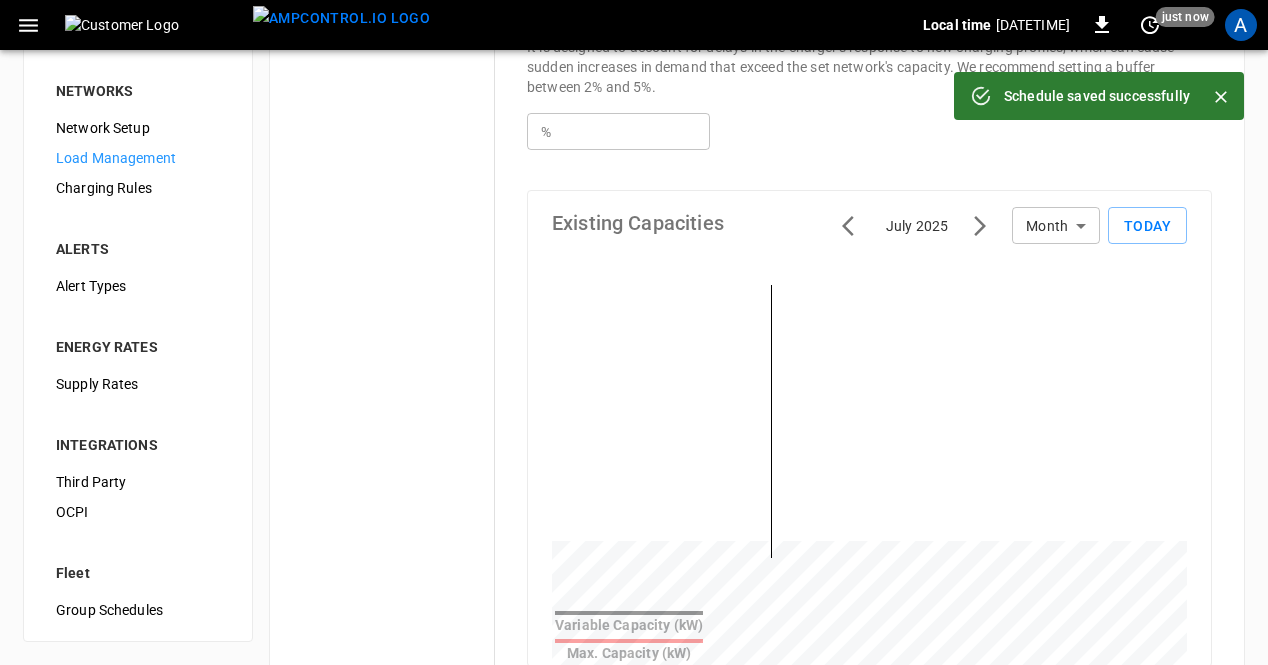 scroll, scrollTop: 0, scrollLeft: 0, axis: both 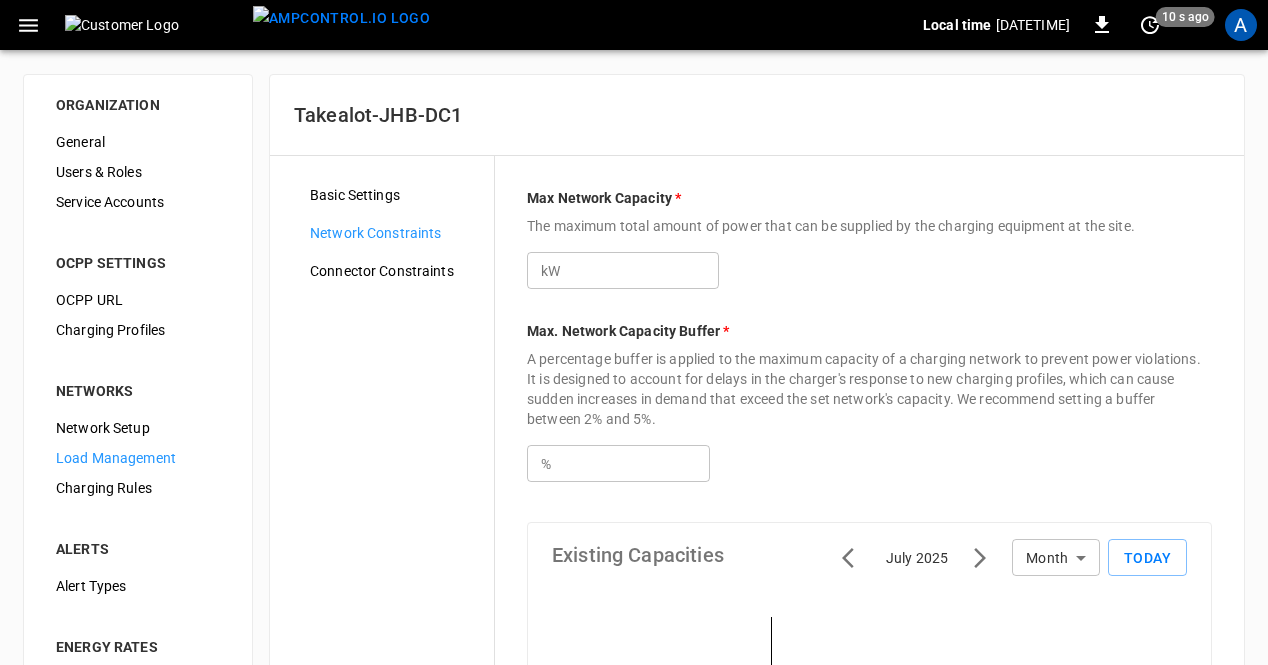 type on "***" 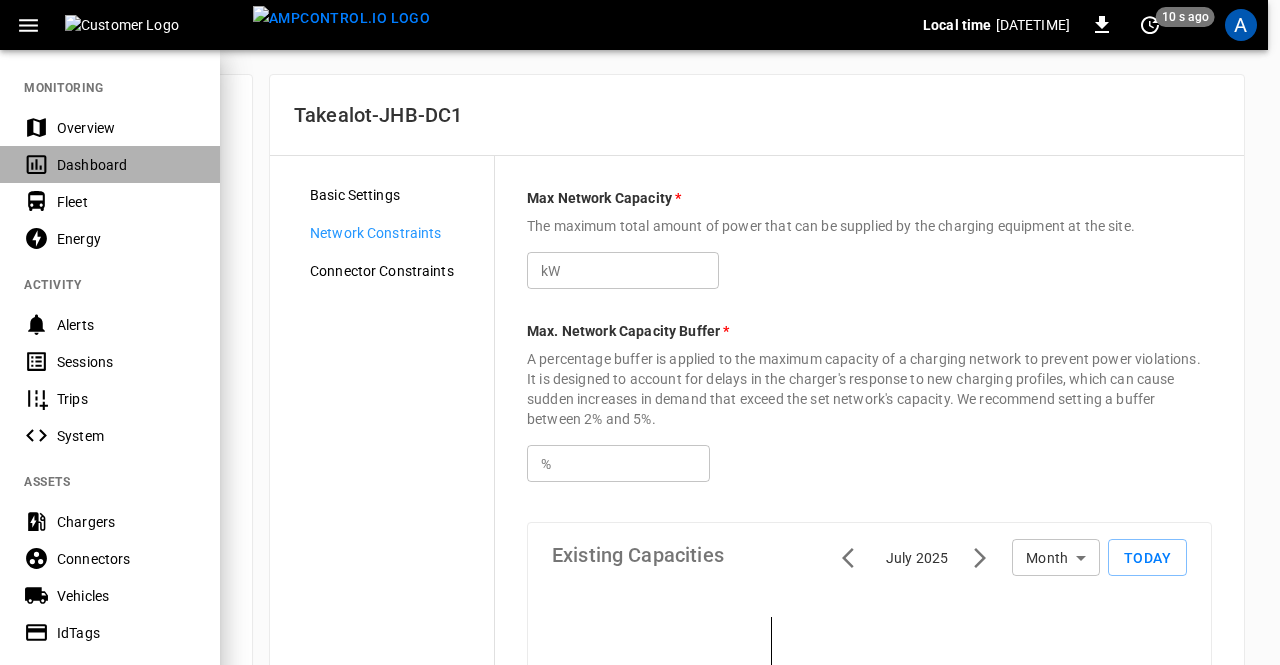 click on "Dashboard" at bounding box center [126, 165] 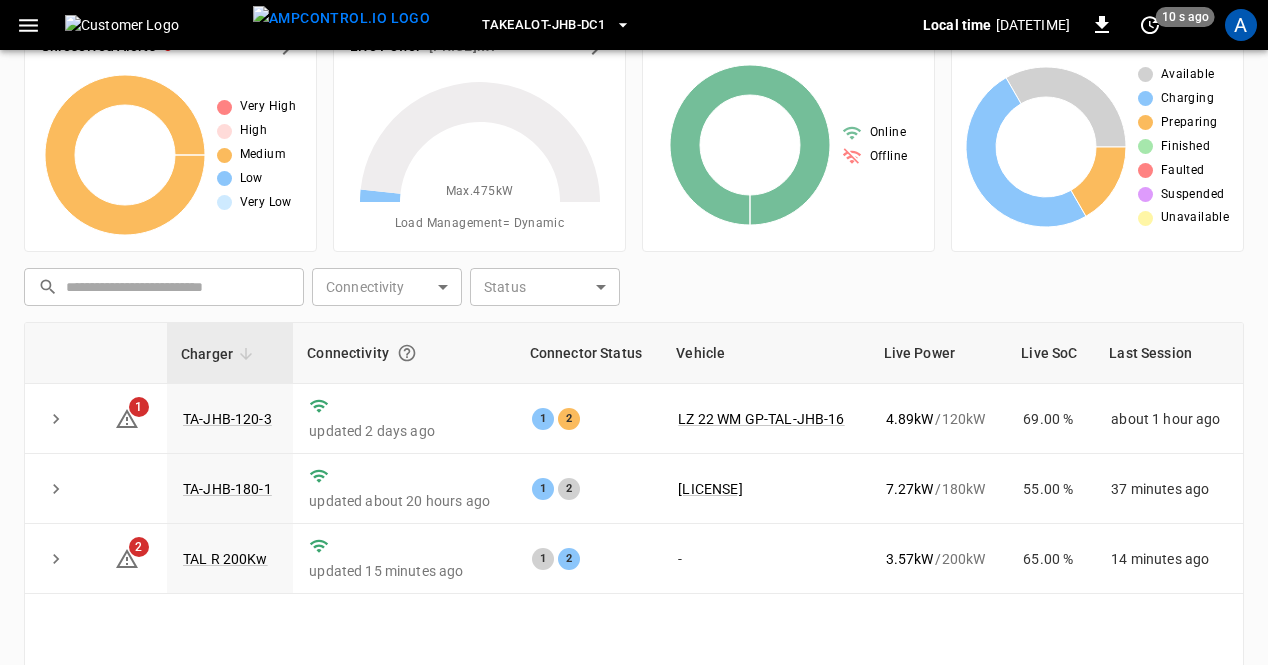 scroll, scrollTop: 61, scrollLeft: 0, axis: vertical 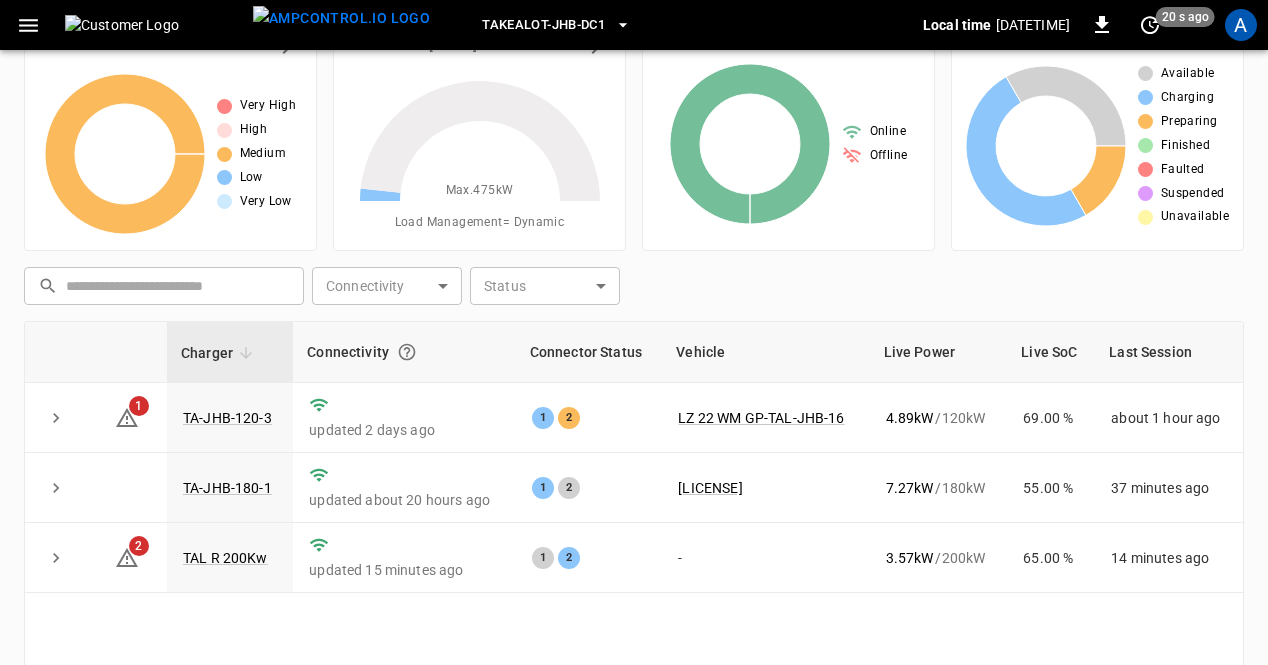 click on "TAL R 200Kw" at bounding box center (225, 558) 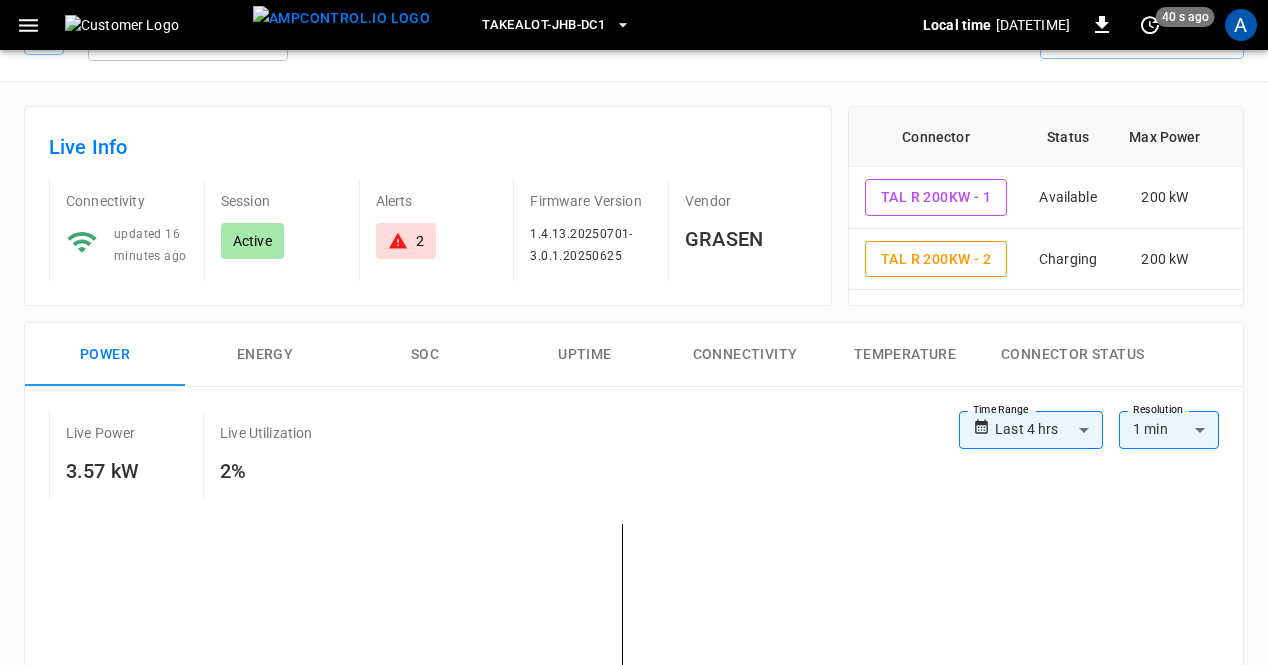 scroll, scrollTop: 0, scrollLeft: 0, axis: both 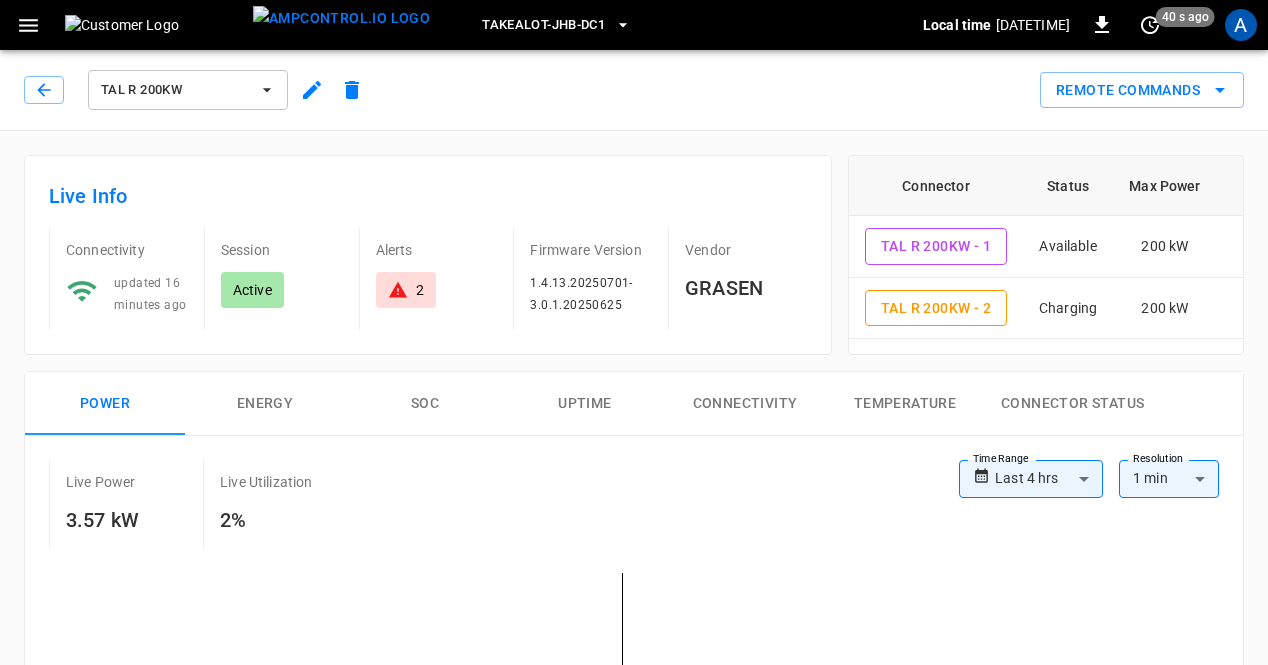 click 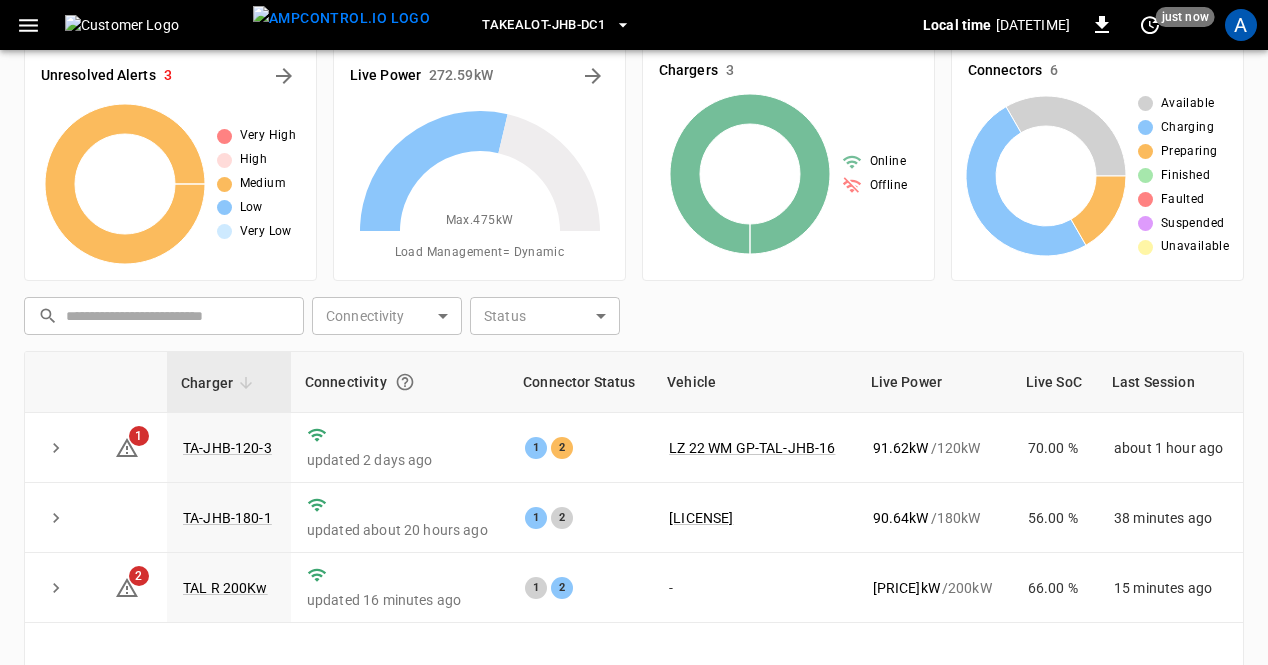 scroll, scrollTop: 30, scrollLeft: 0, axis: vertical 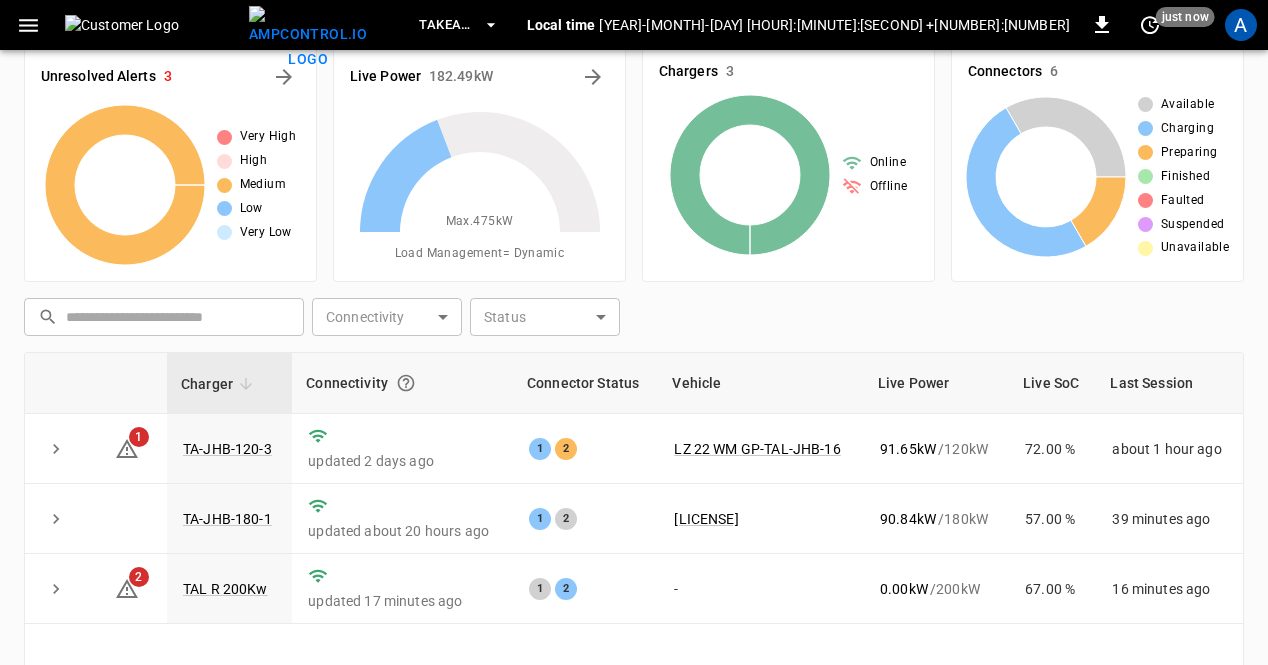 click on "1 2" at bounding box center [586, 589] 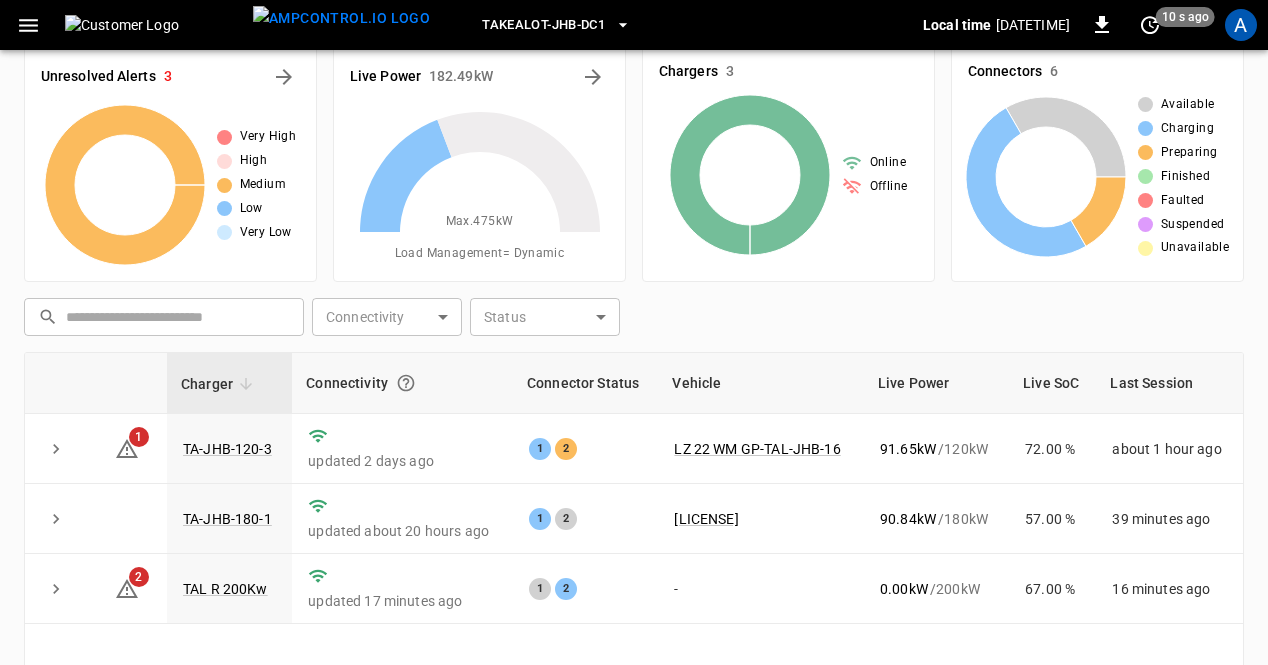 click on "updated 17 minutes ago" at bounding box center [402, 601] 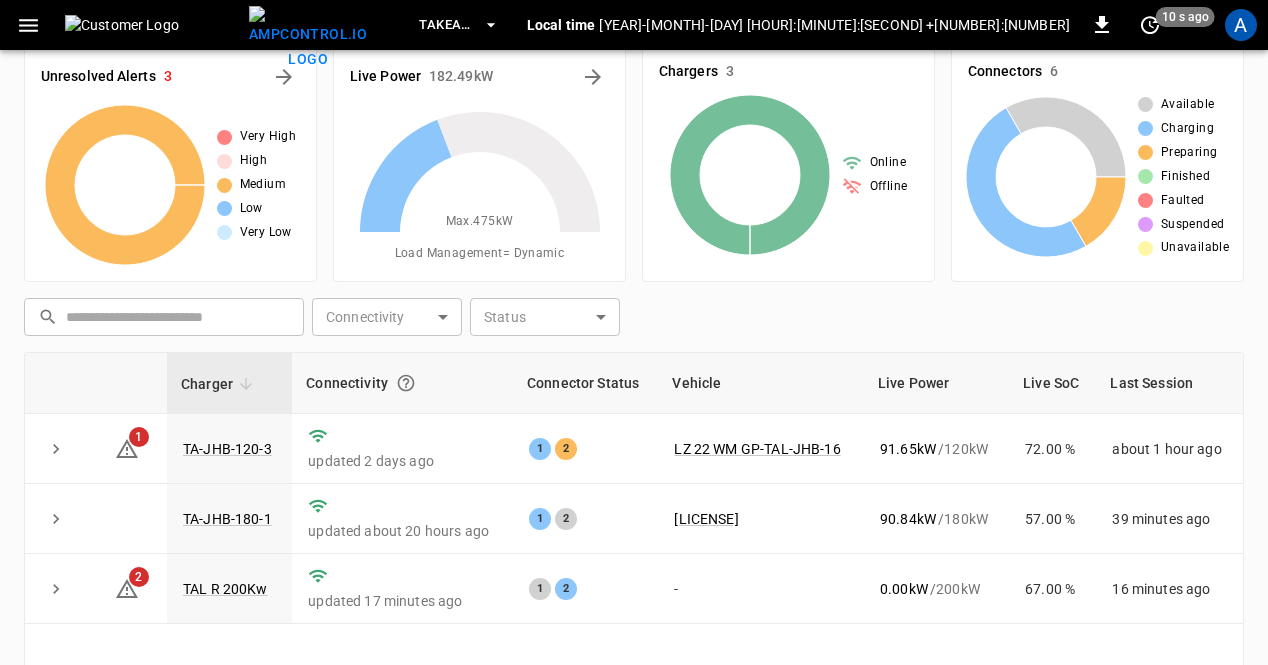 click on "TAL R 200Kw" at bounding box center (225, 589) 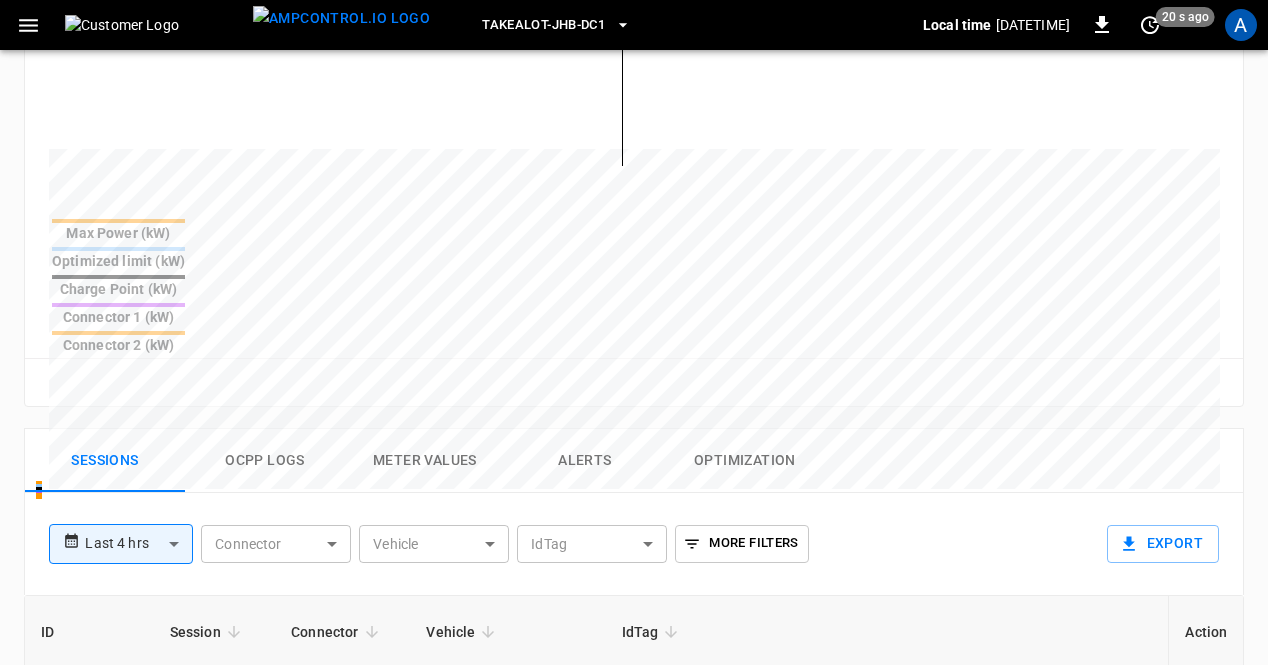 scroll, scrollTop: 682, scrollLeft: 0, axis: vertical 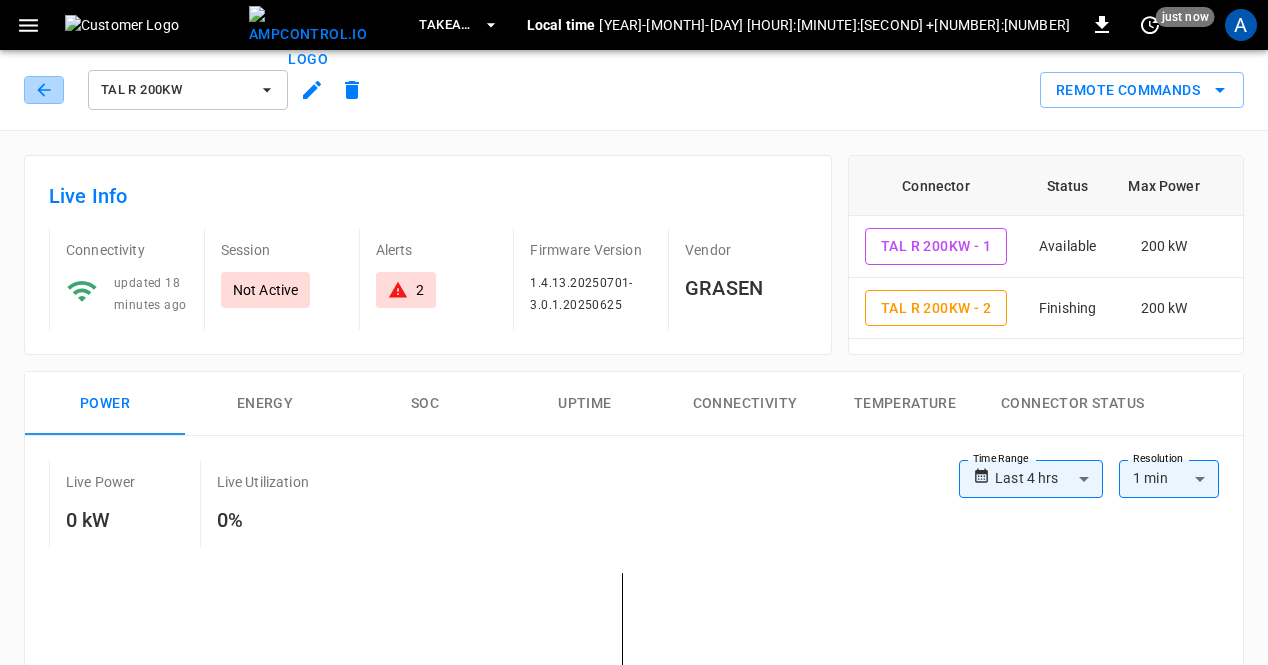 click 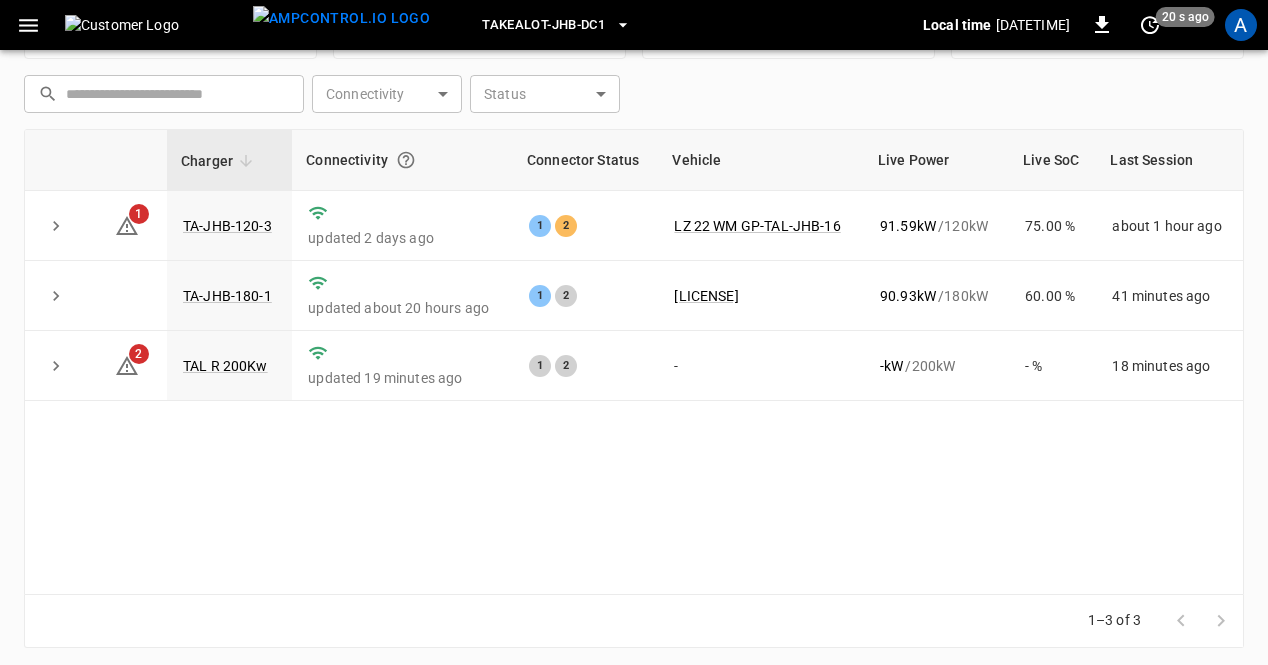 scroll, scrollTop: 254, scrollLeft: 0, axis: vertical 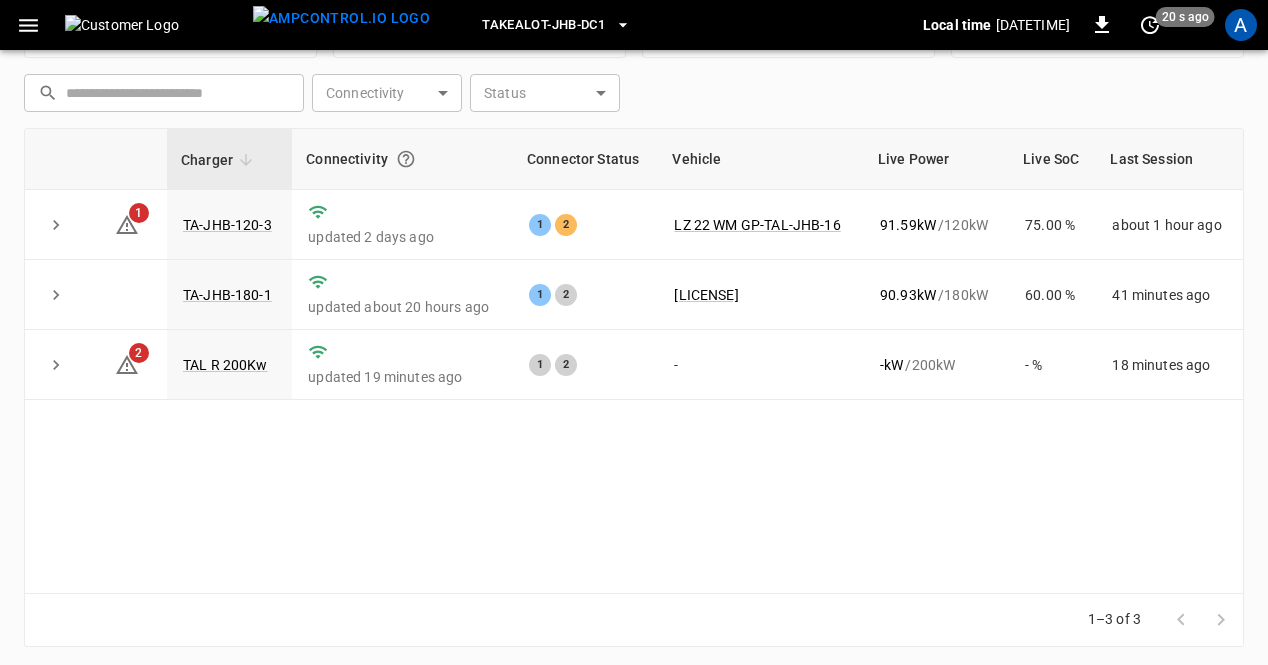 click on "TAL R 200Kw" at bounding box center [225, 365] 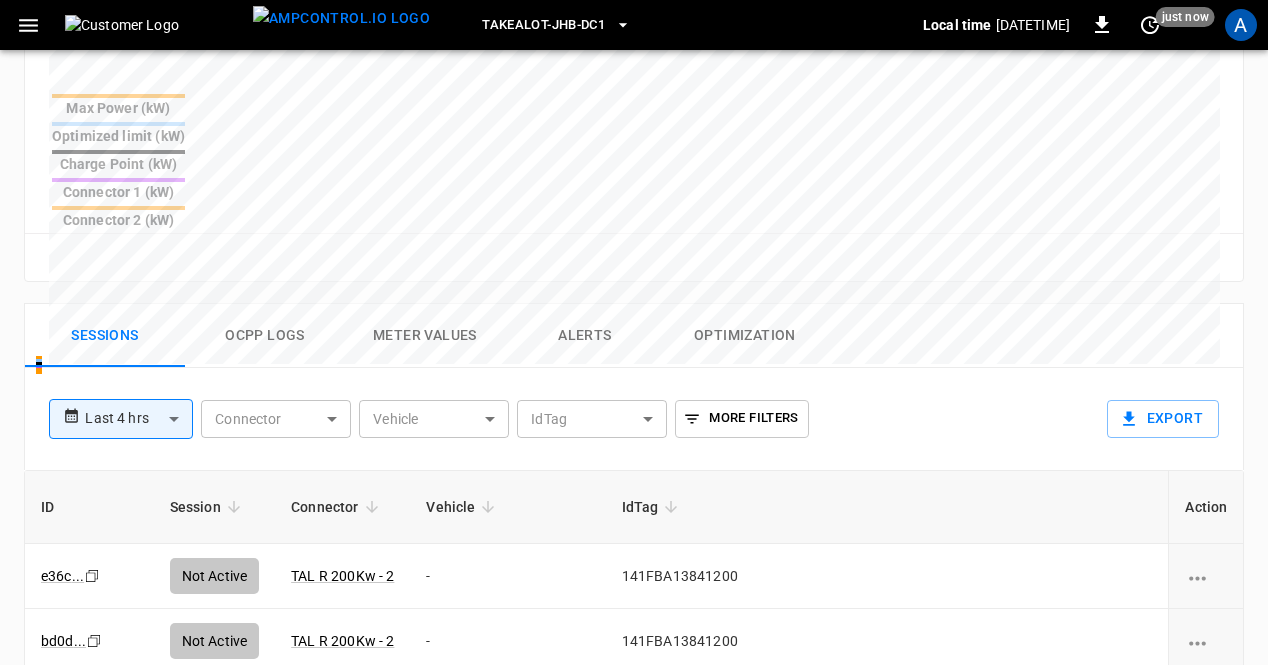 scroll, scrollTop: 820, scrollLeft: 0, axis: vertical 